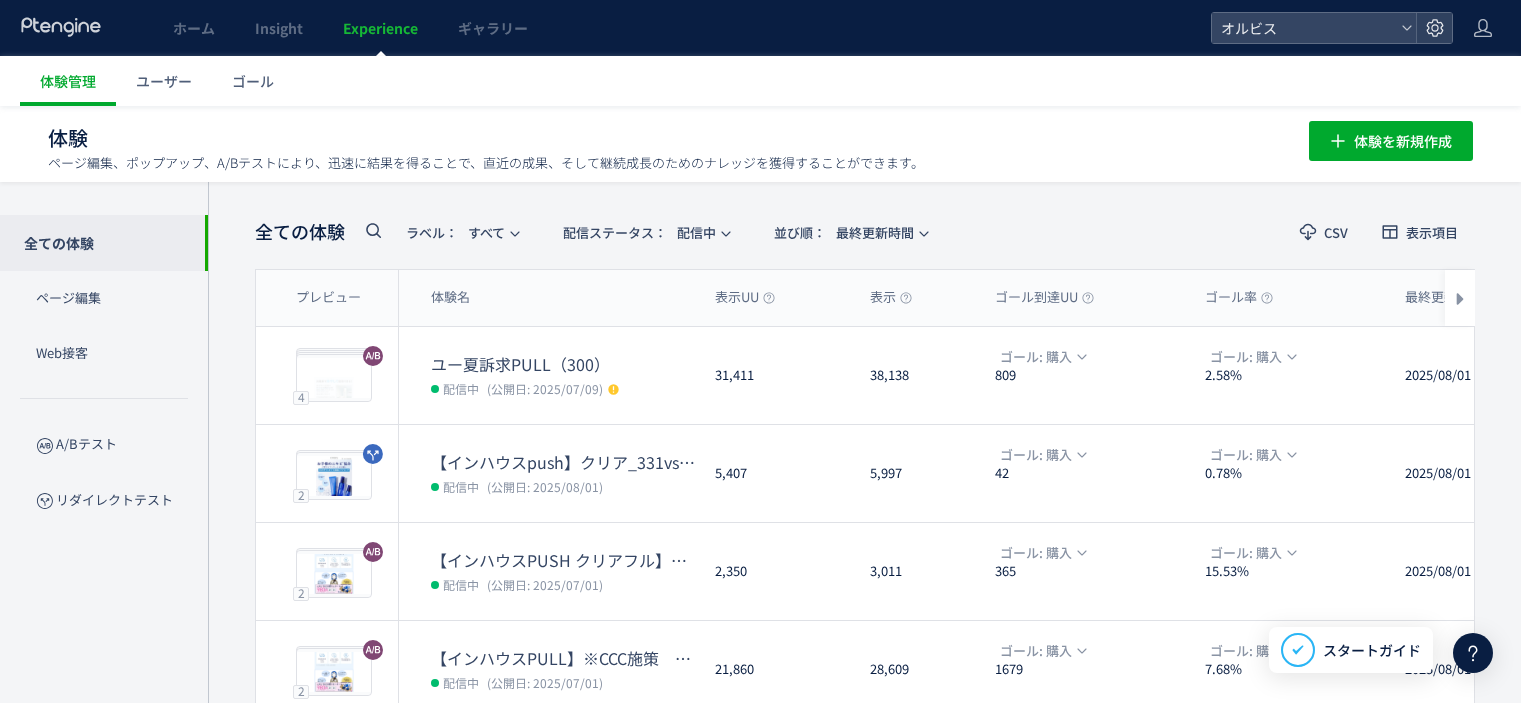 scroll, scrollTop: 0, scrollLeft: 0, axis: both 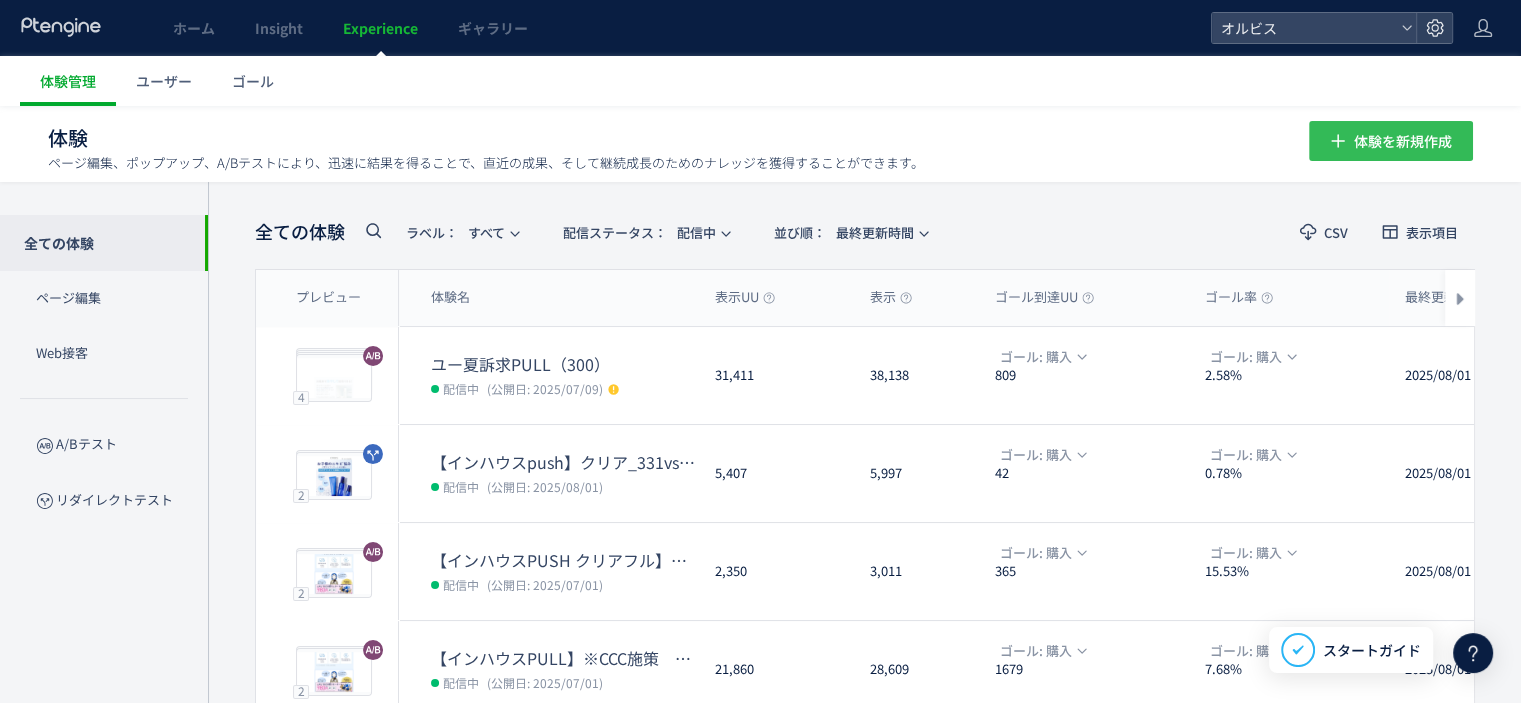 click on "体験を新規作成" 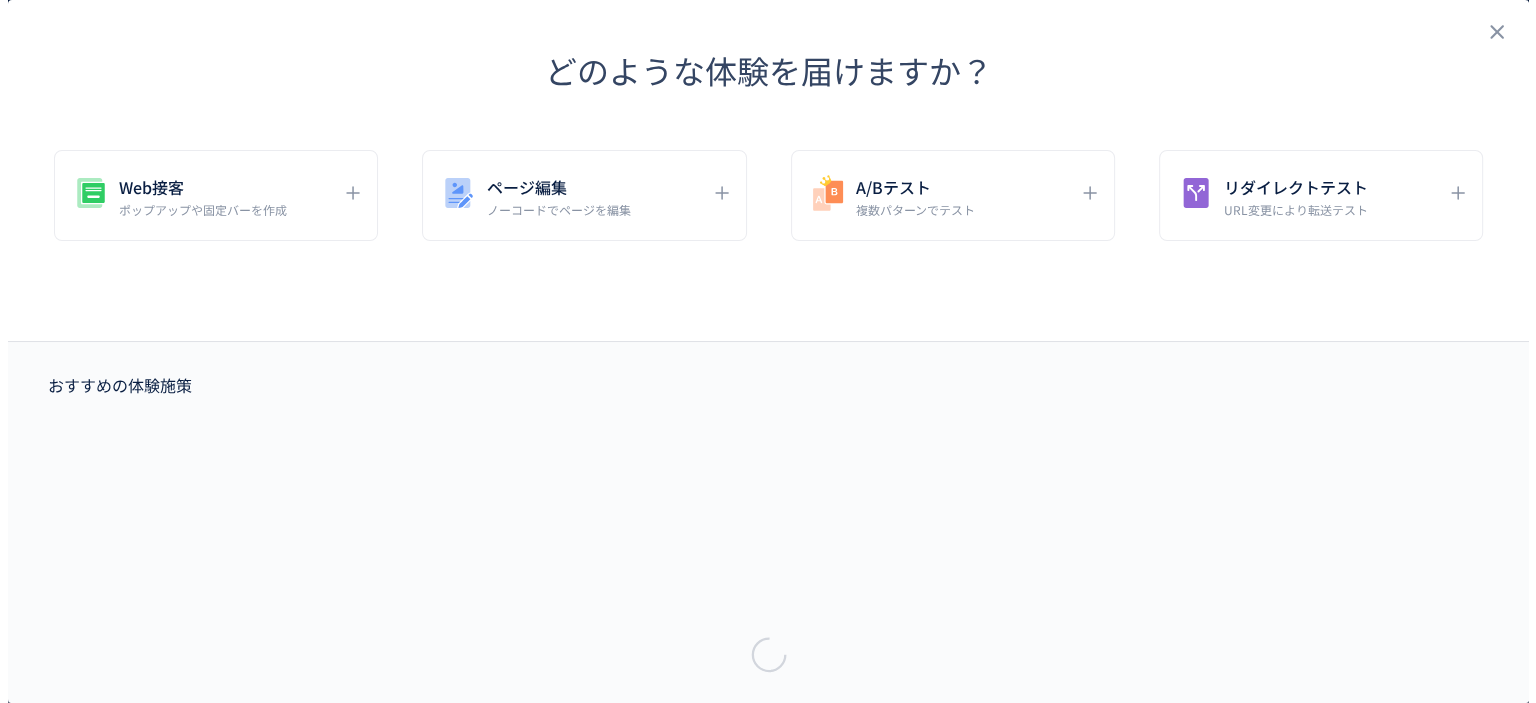 scroll, scrollTop: 0, scrollLeft: 0, axis: both 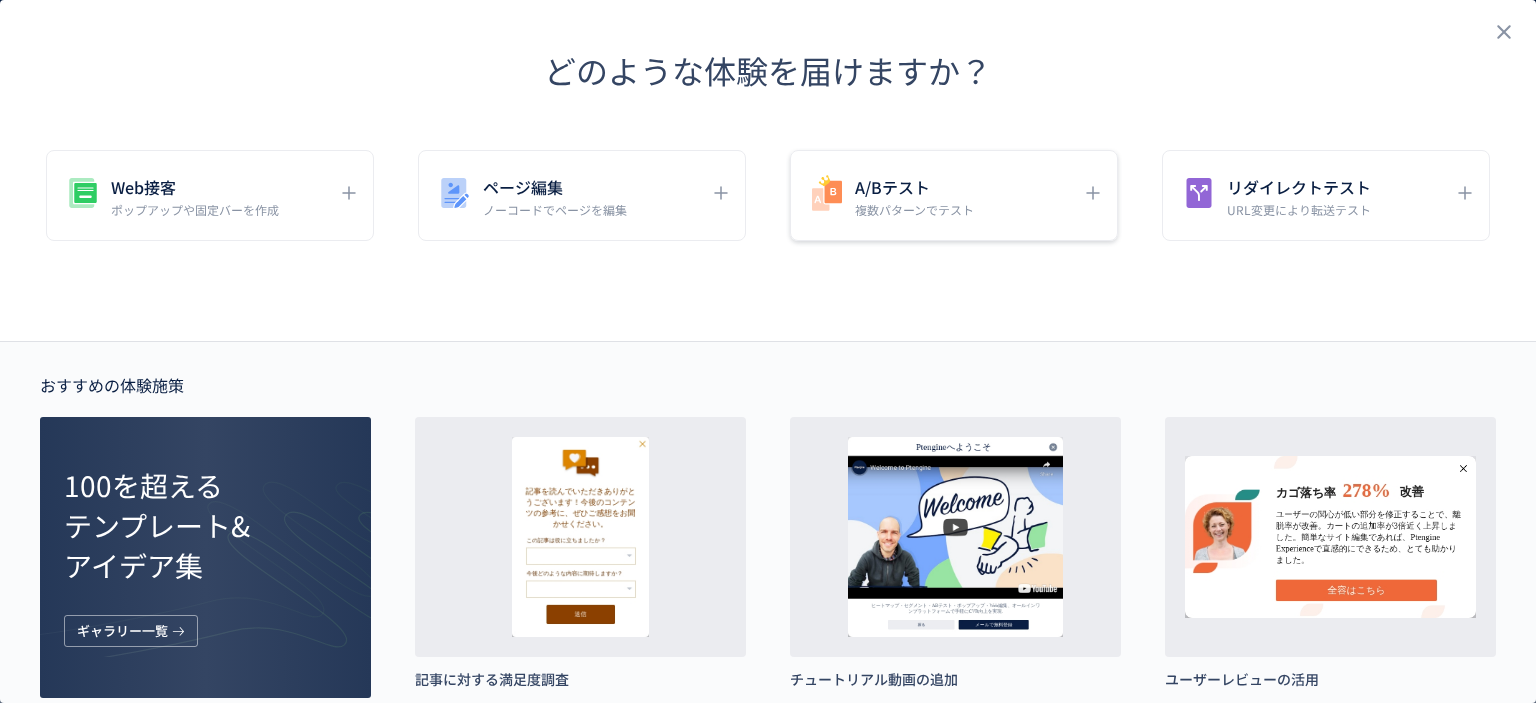 click on "A/Bテスト" at bounding box center [914, 187] 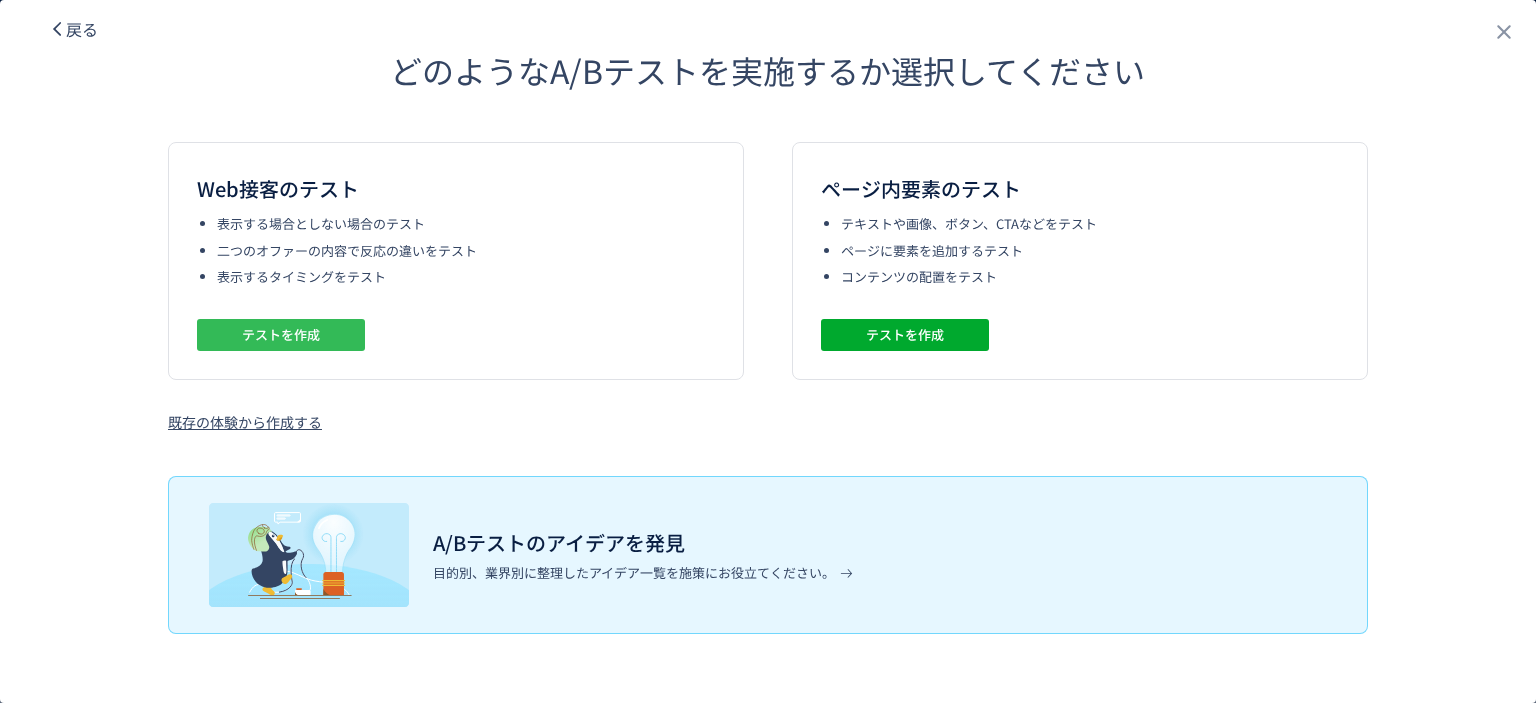 click on "テストを作成" at bounding box center [281, 335] 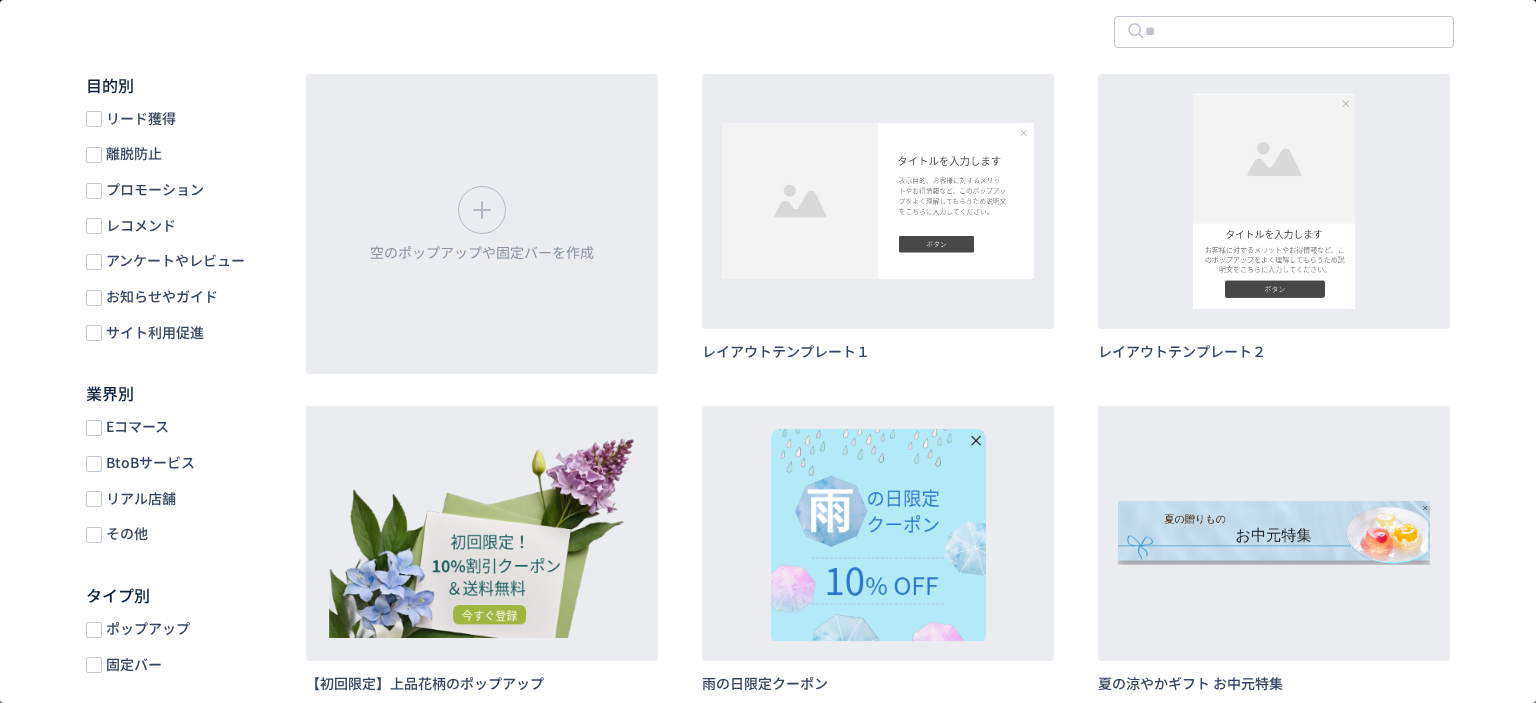 scroll, scrollTop: 0, scrollLeft: 0, axis: both 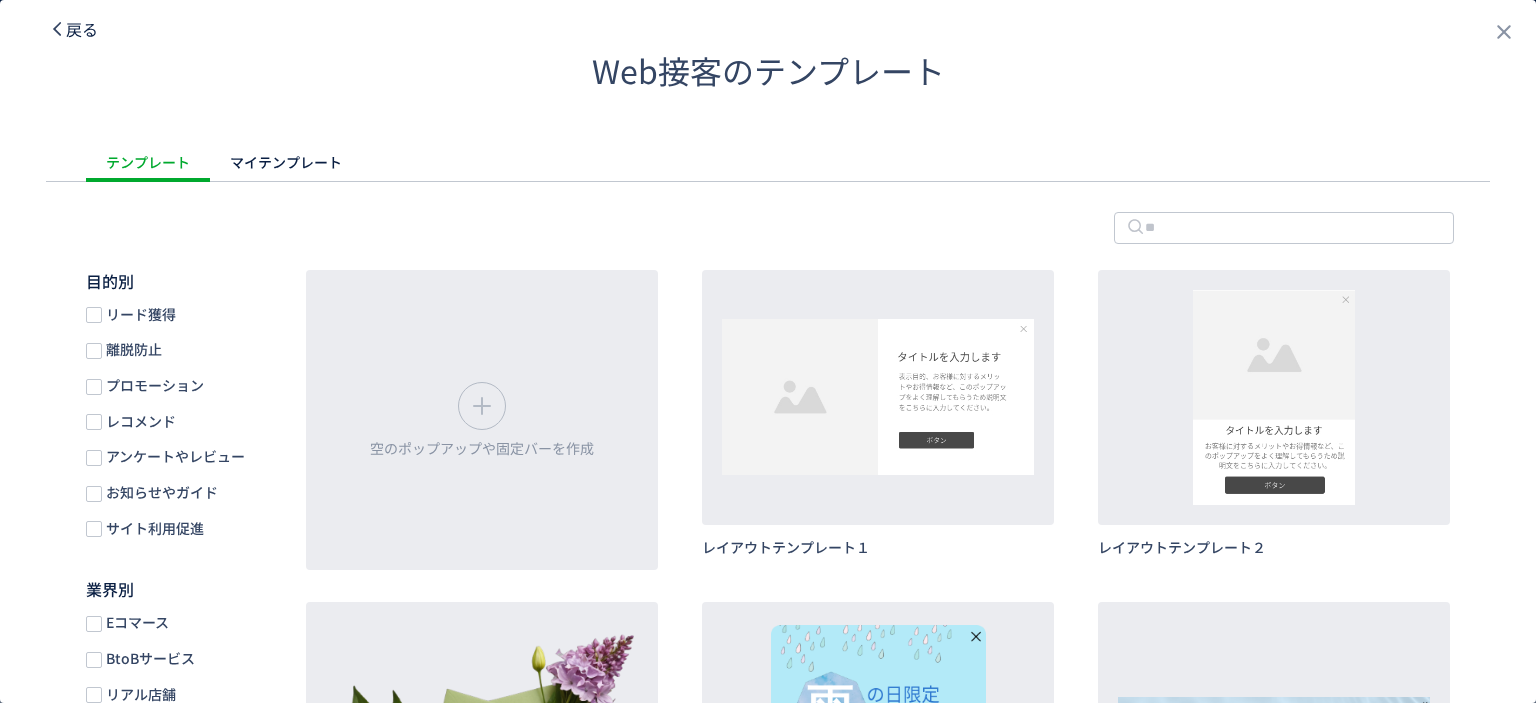 click on "戻る" 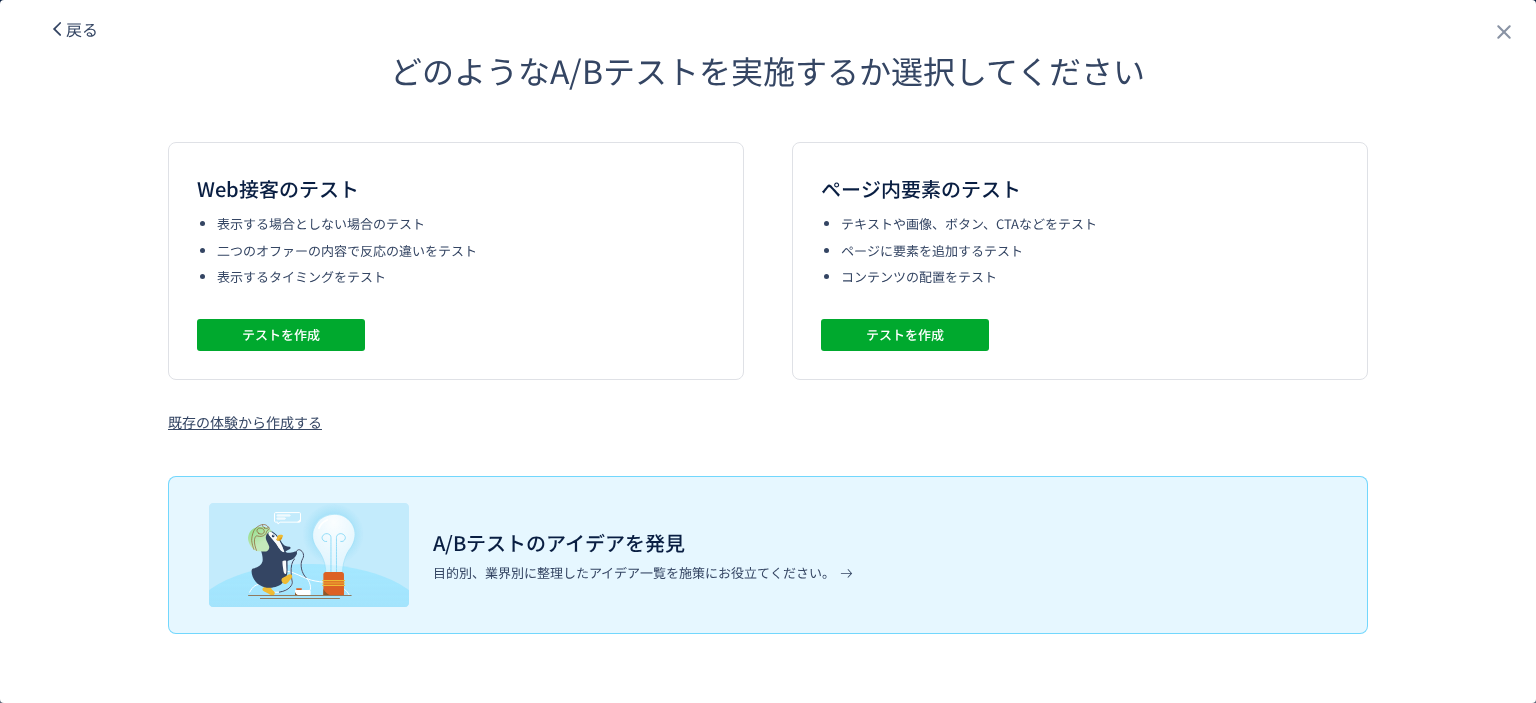 click 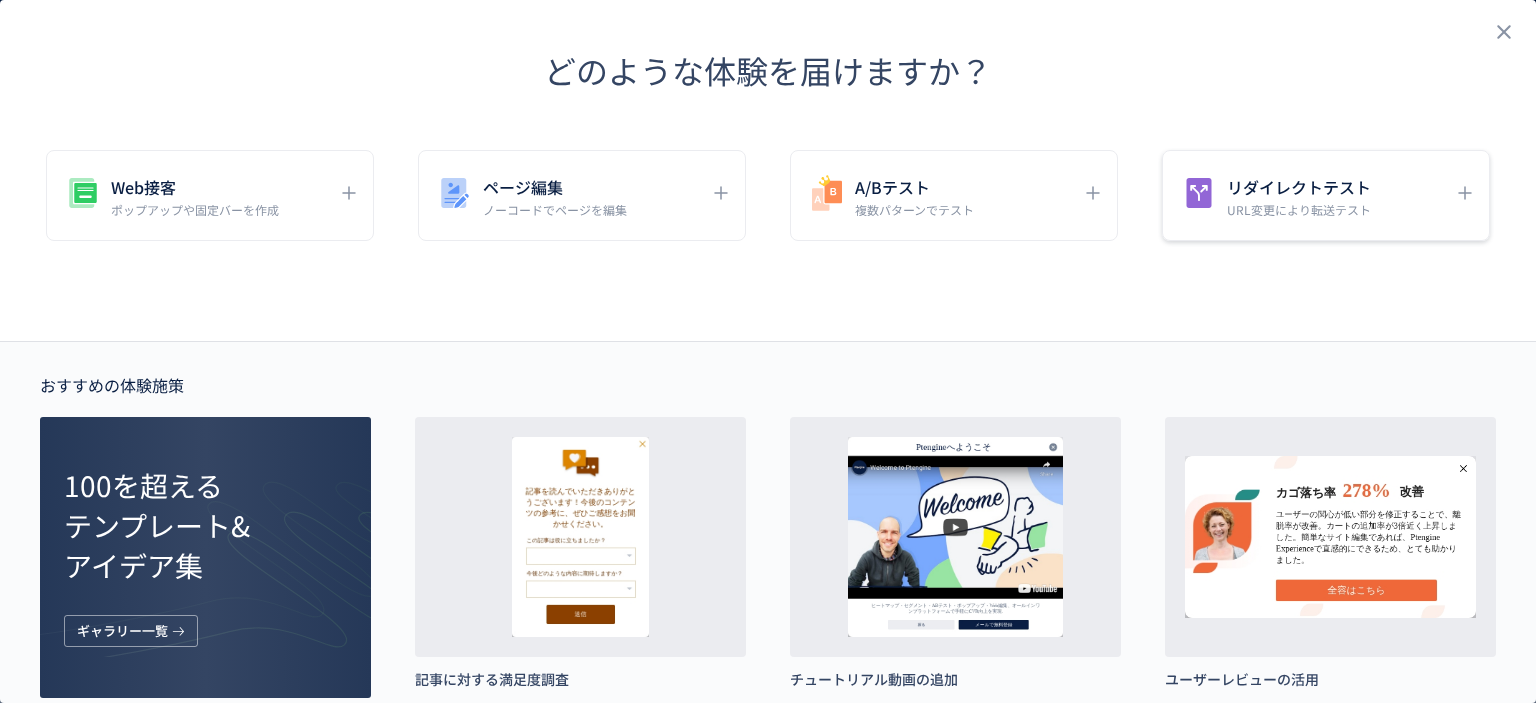 click on "URL変更により転送テスト" at bounding box center (1299, 209) 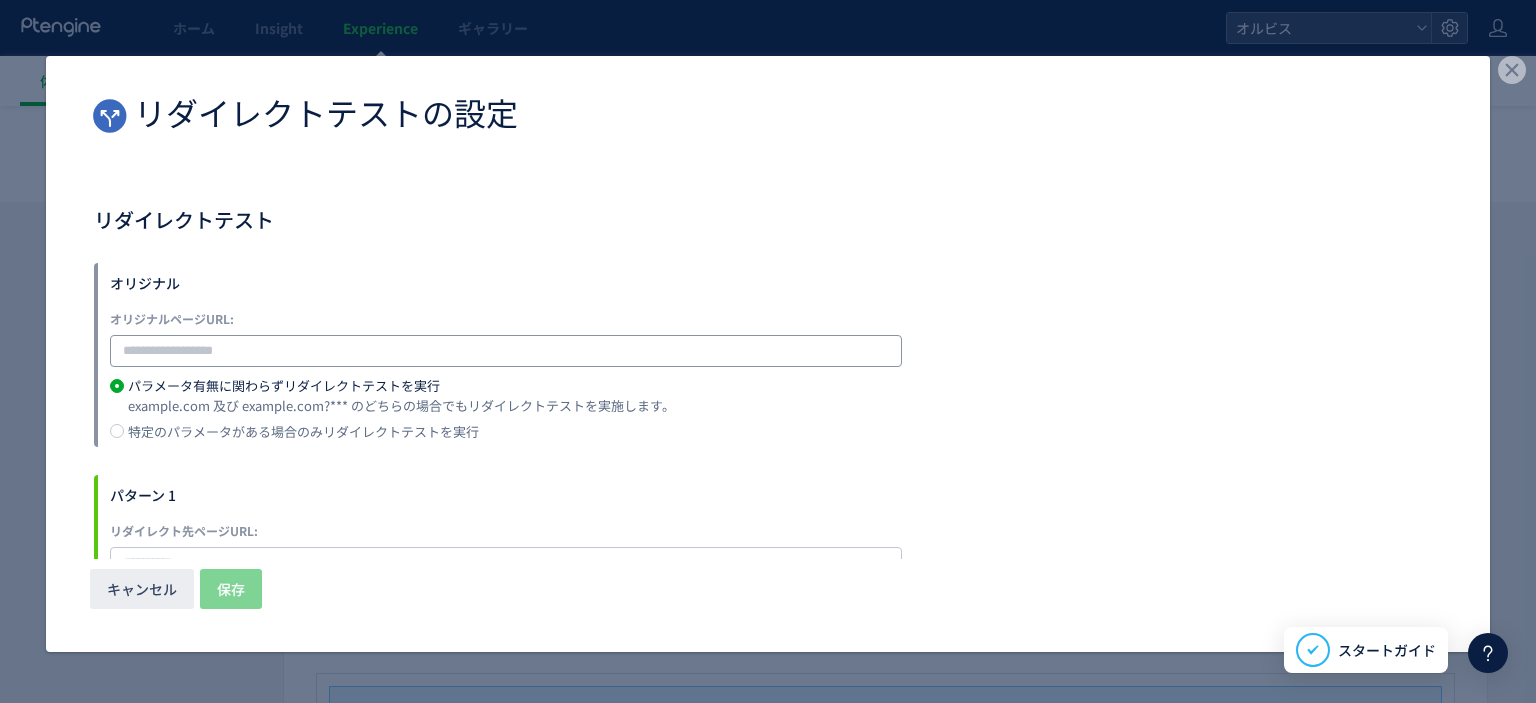 click 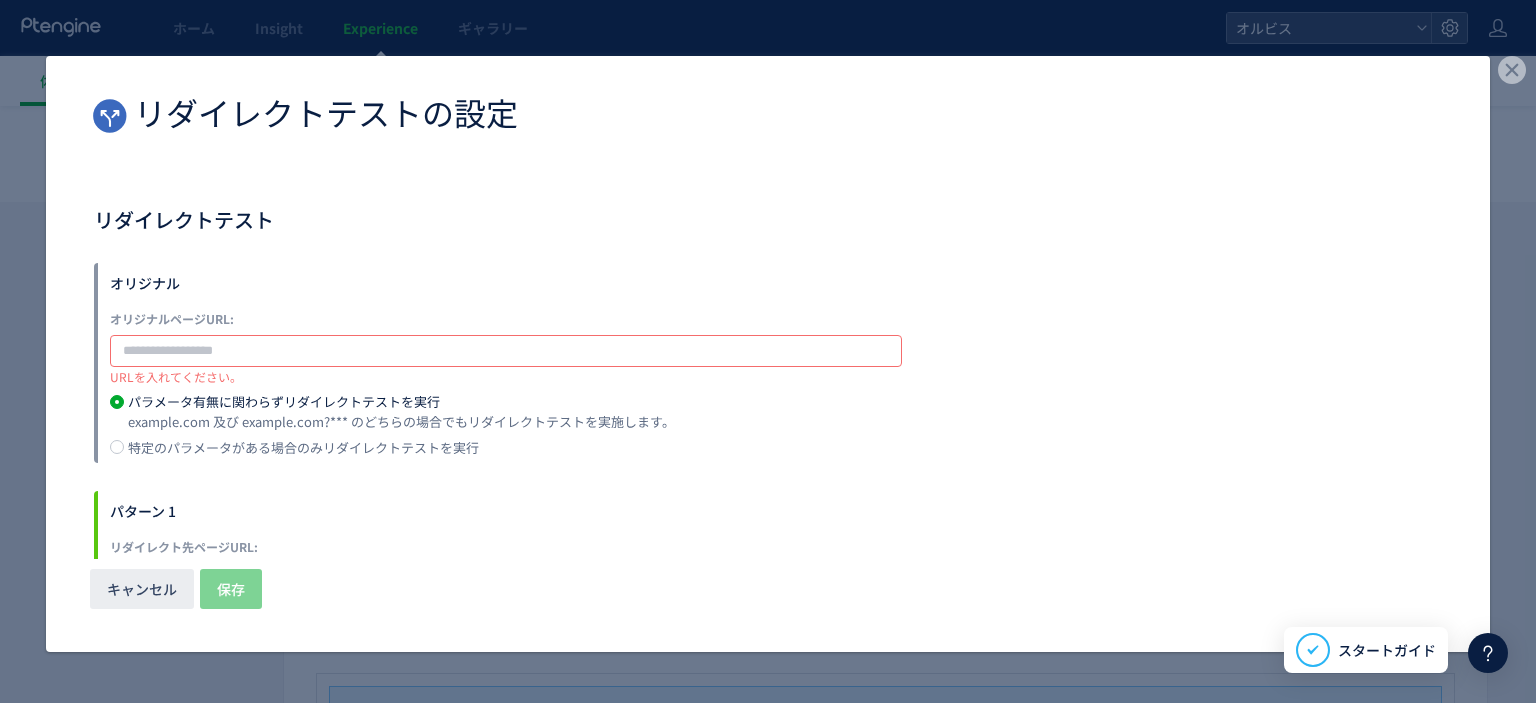 paste on "**********" 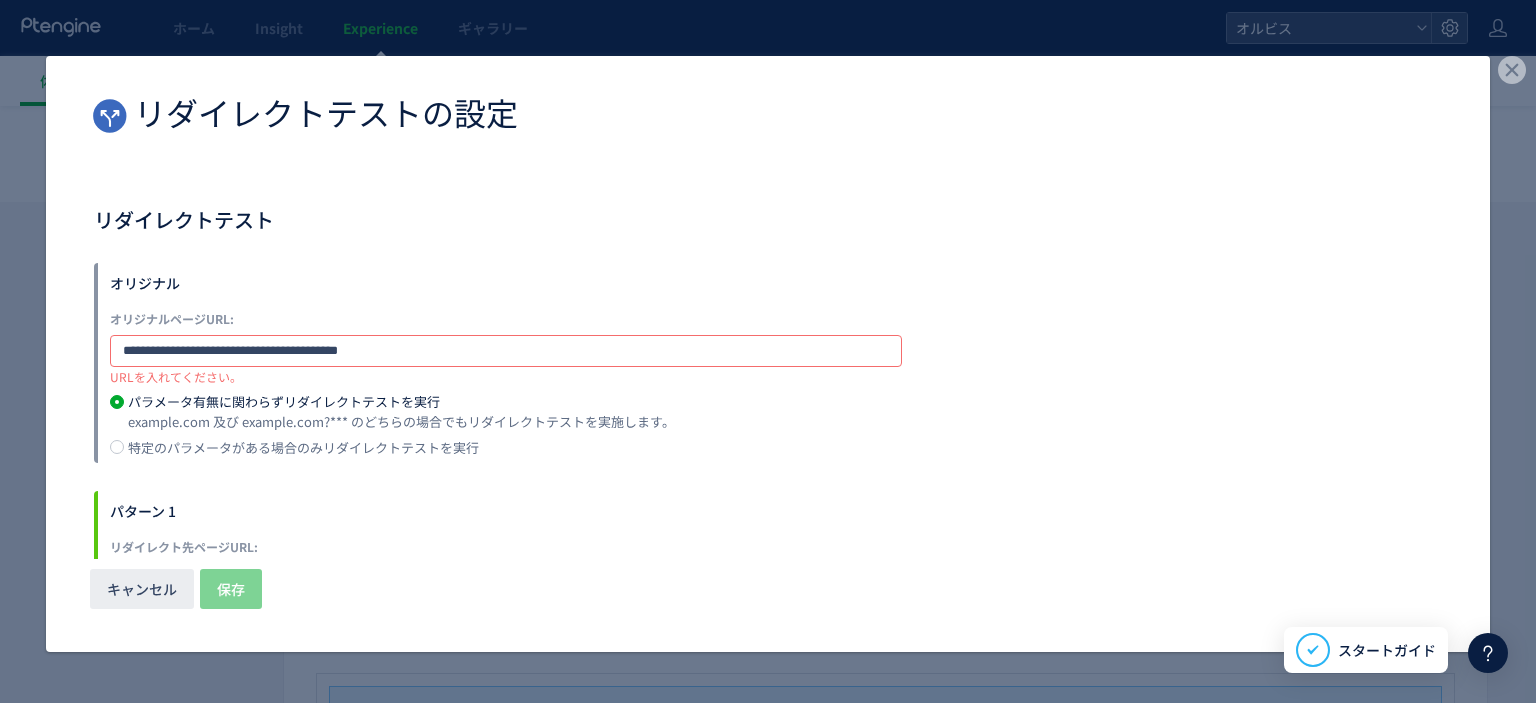 type on "**********" 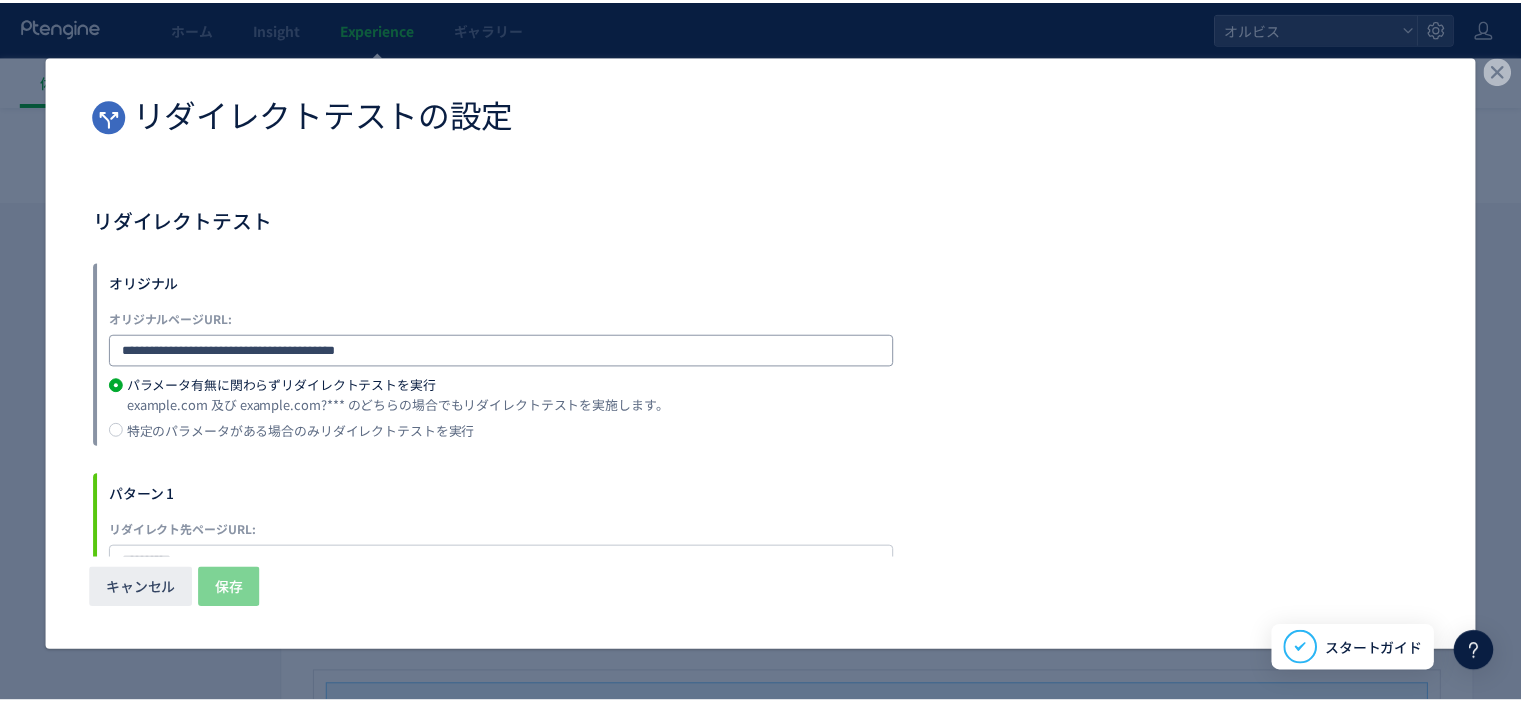 scroll, scrollTop: 62, scrollLeft: 0, axis: vertical 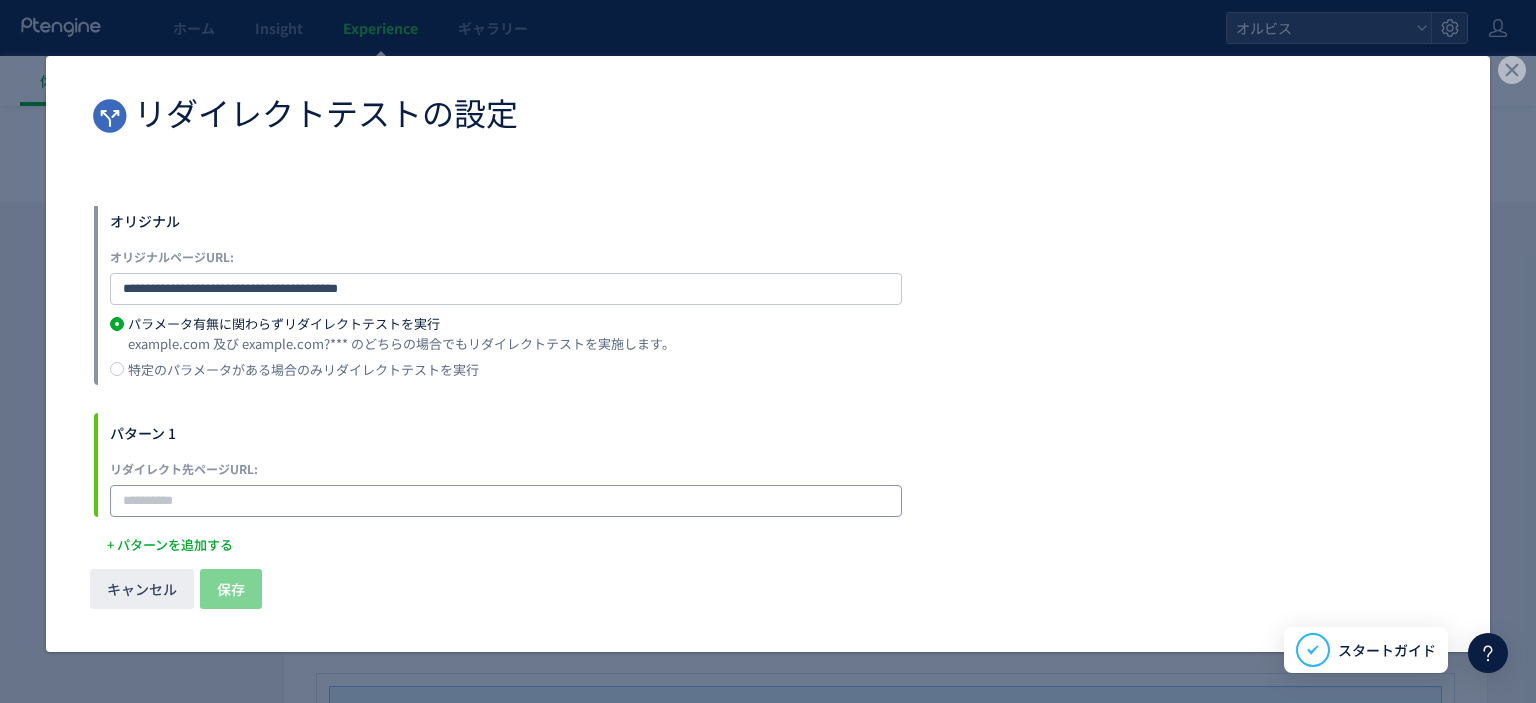 click 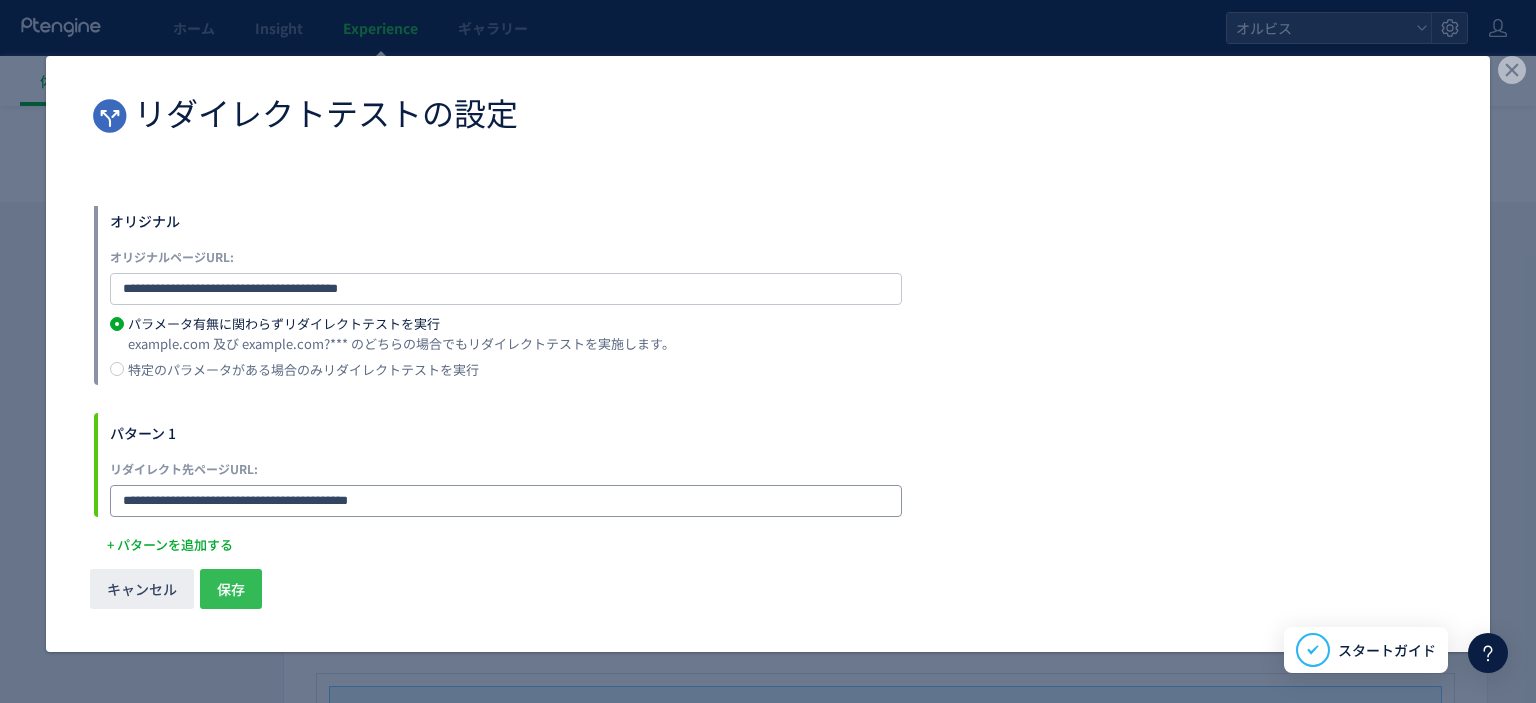 type on "**********" 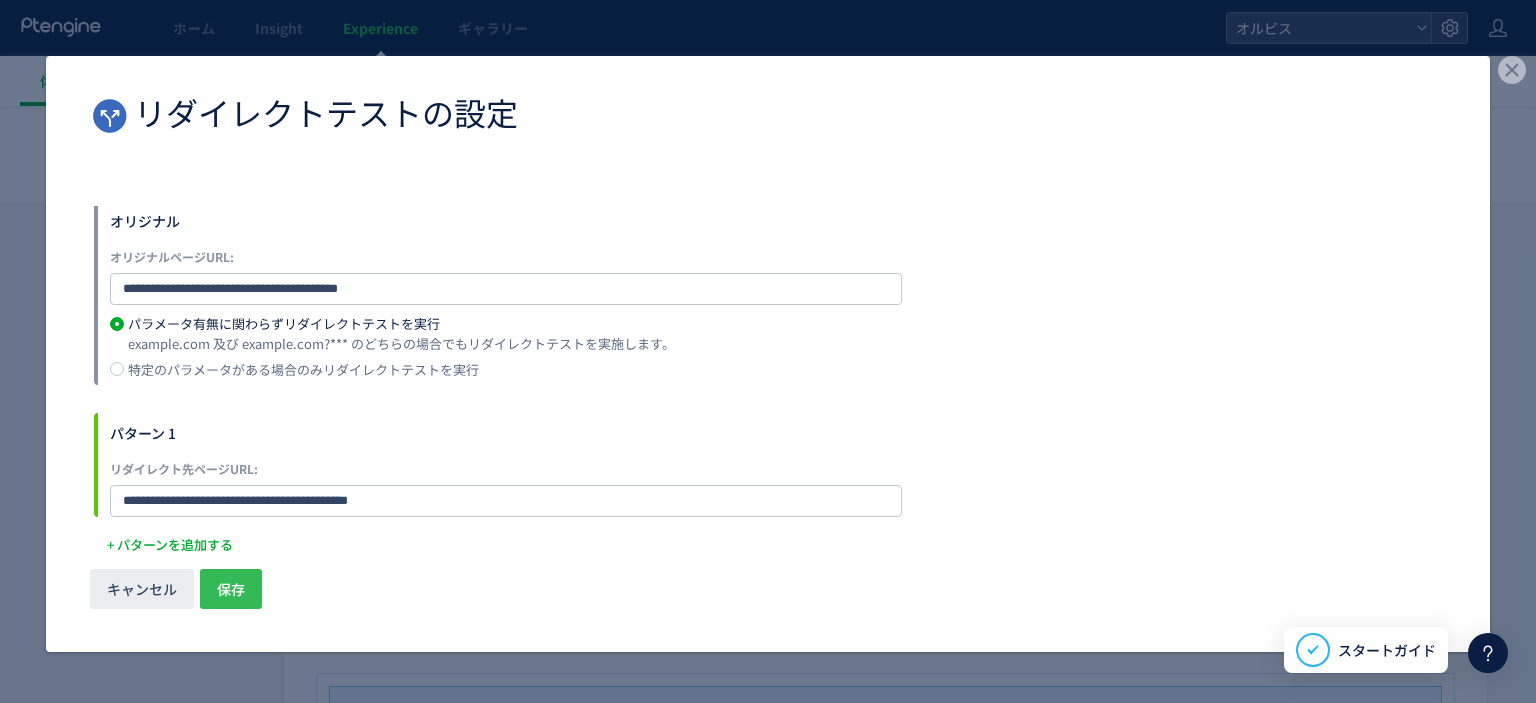 click on "保存" at bounding box center (231, 589) 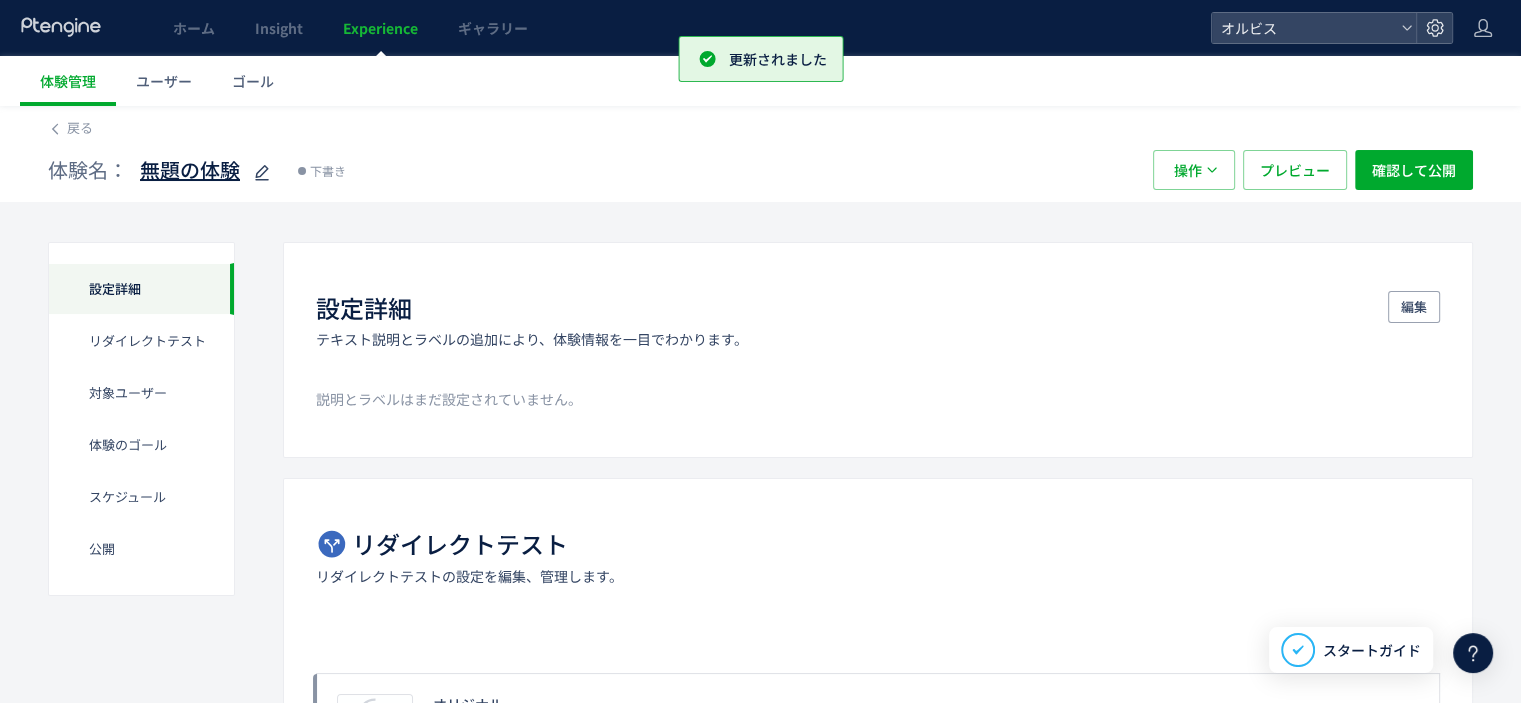 click 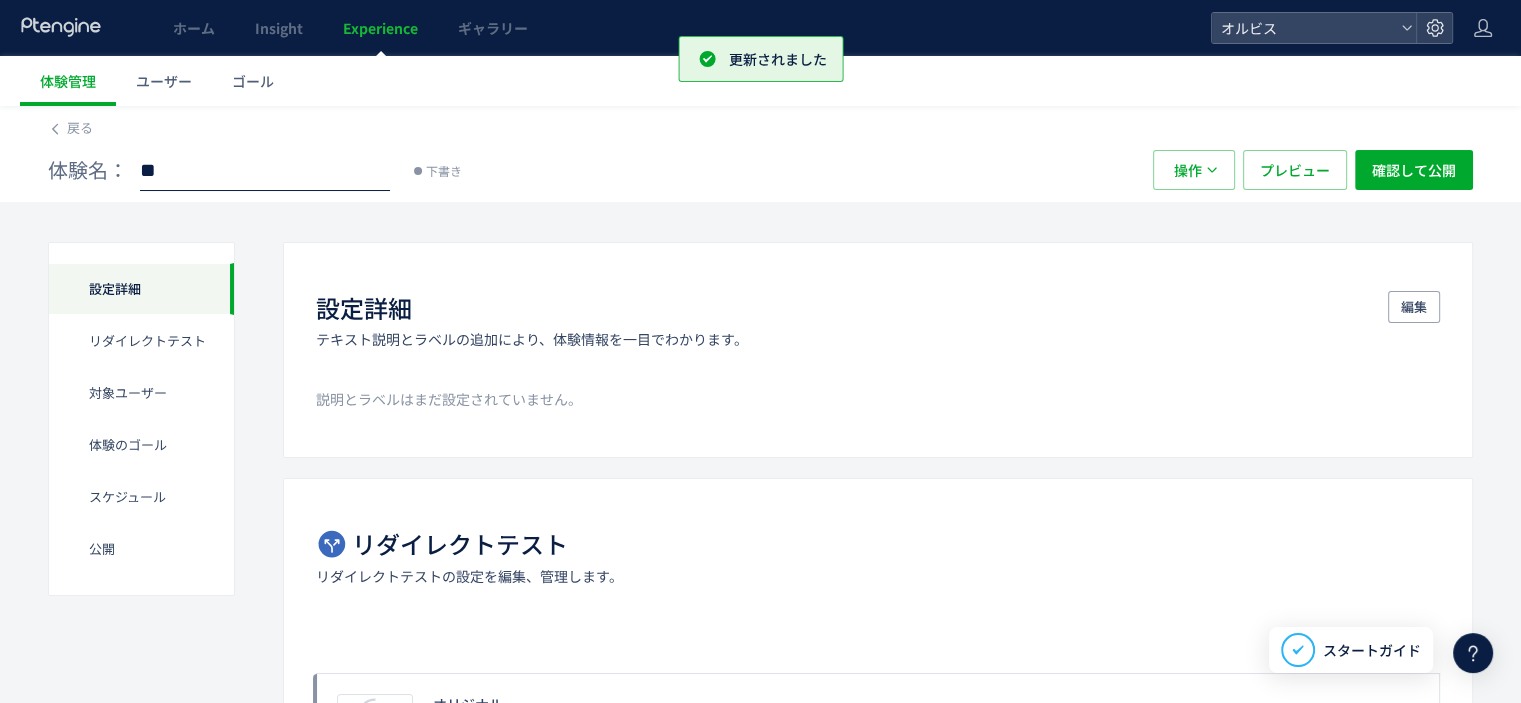 type on "*" 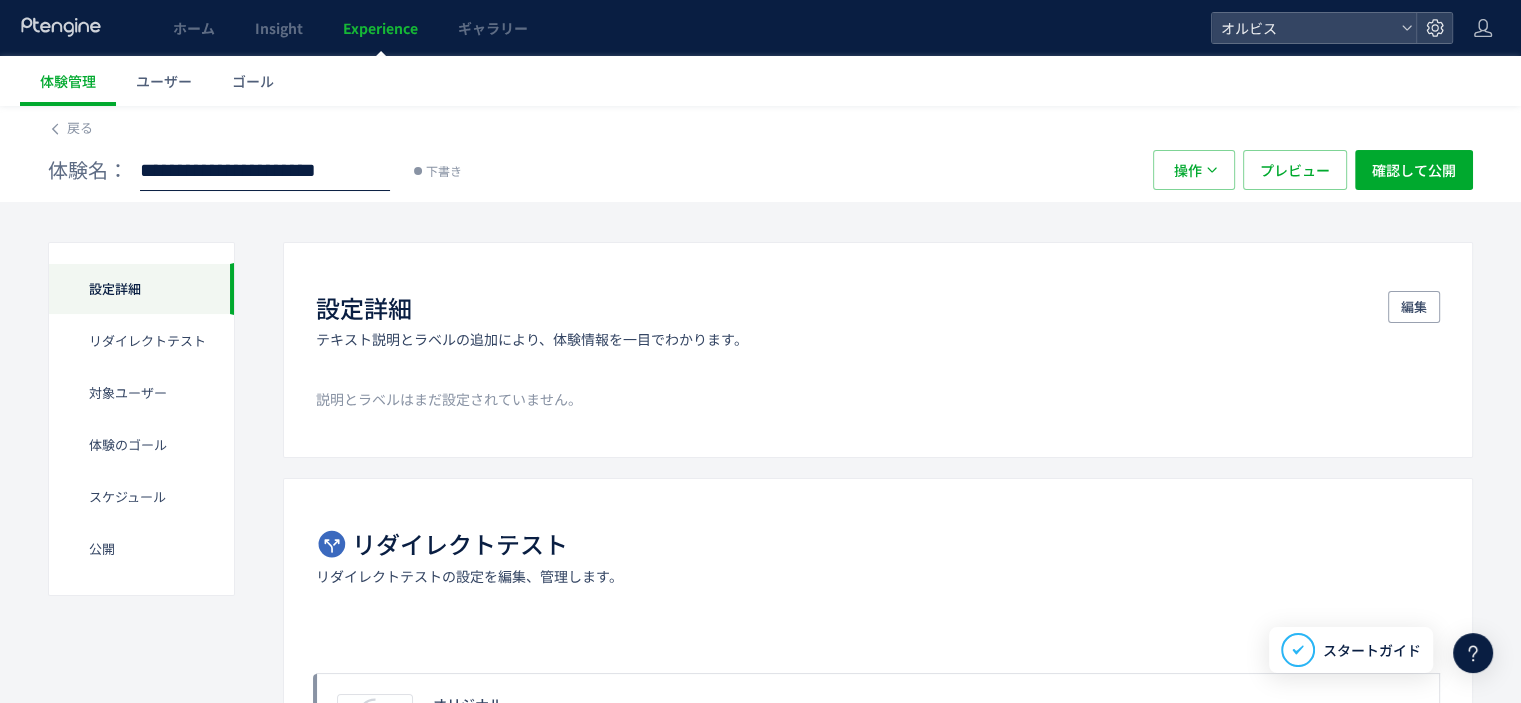 type on "**********" 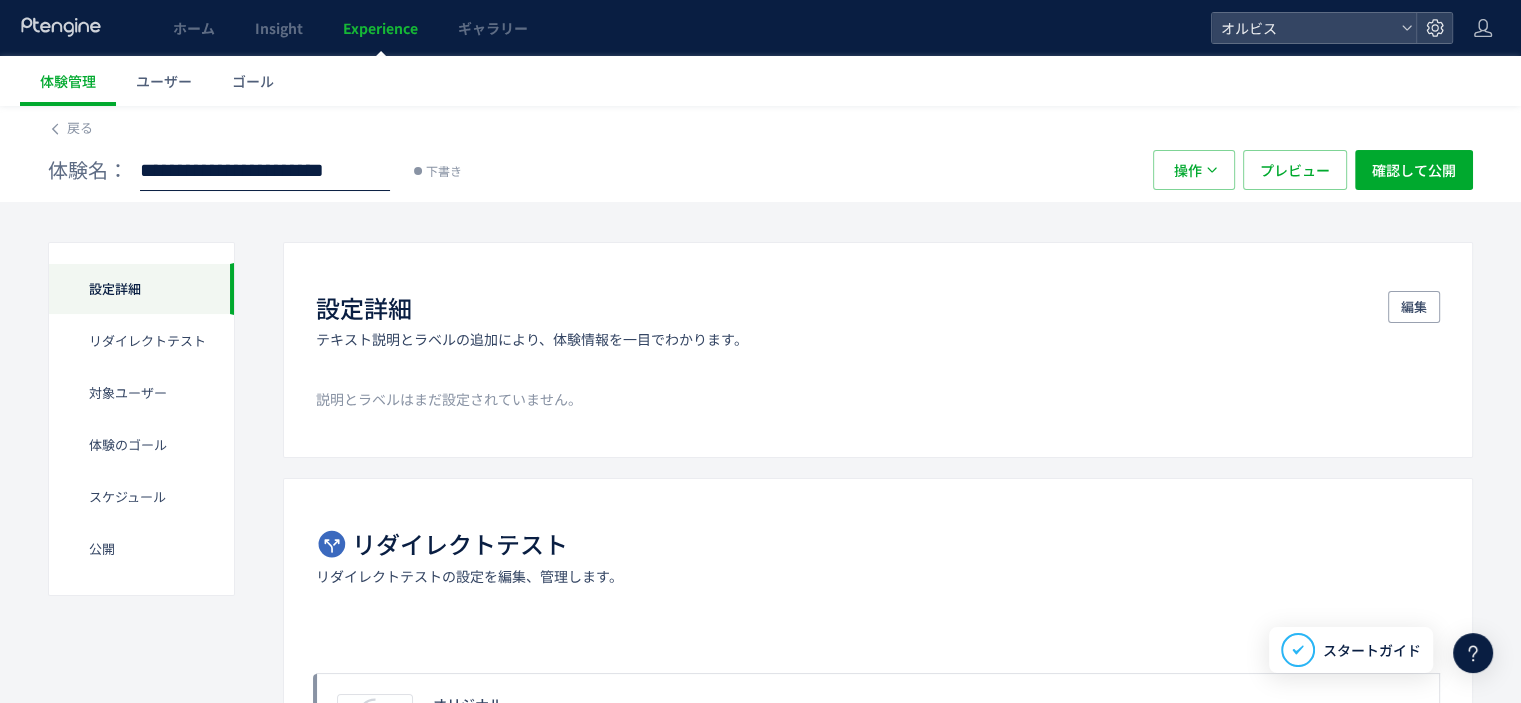 scroll, scrollTop: 0, scrollLeft: 88, axis: horizontal 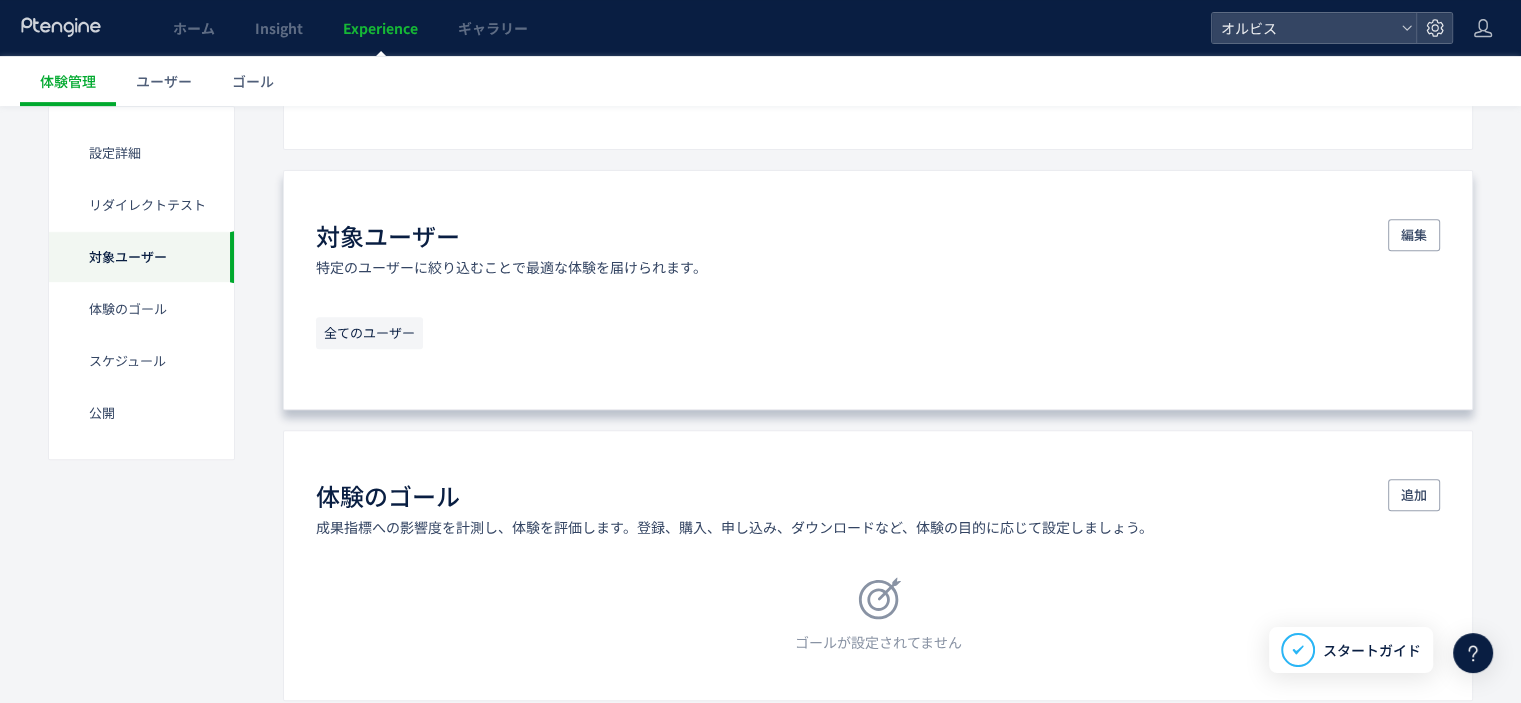 click on "全てのユーザー" at bounding box center (369, 333) 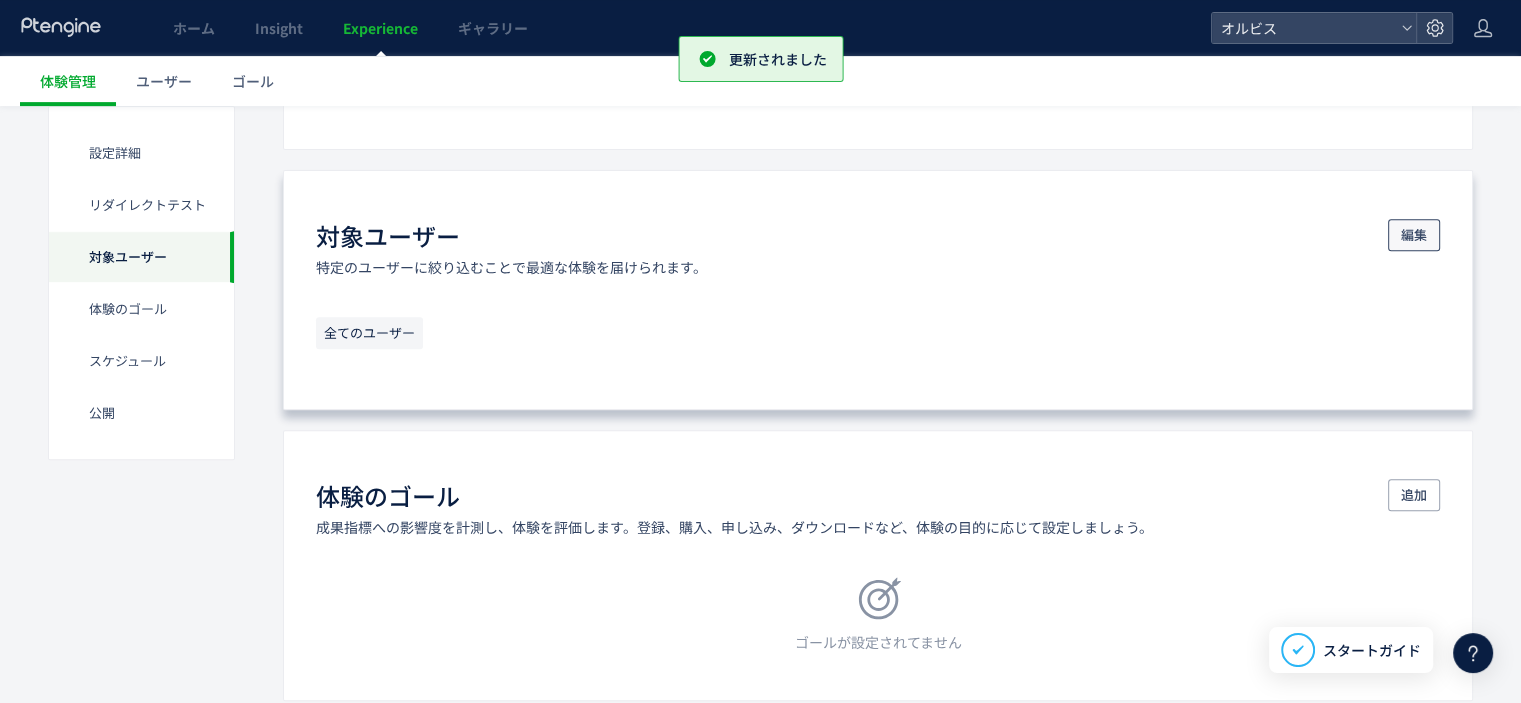 click on "編集" at bounding box center (1414, 235) 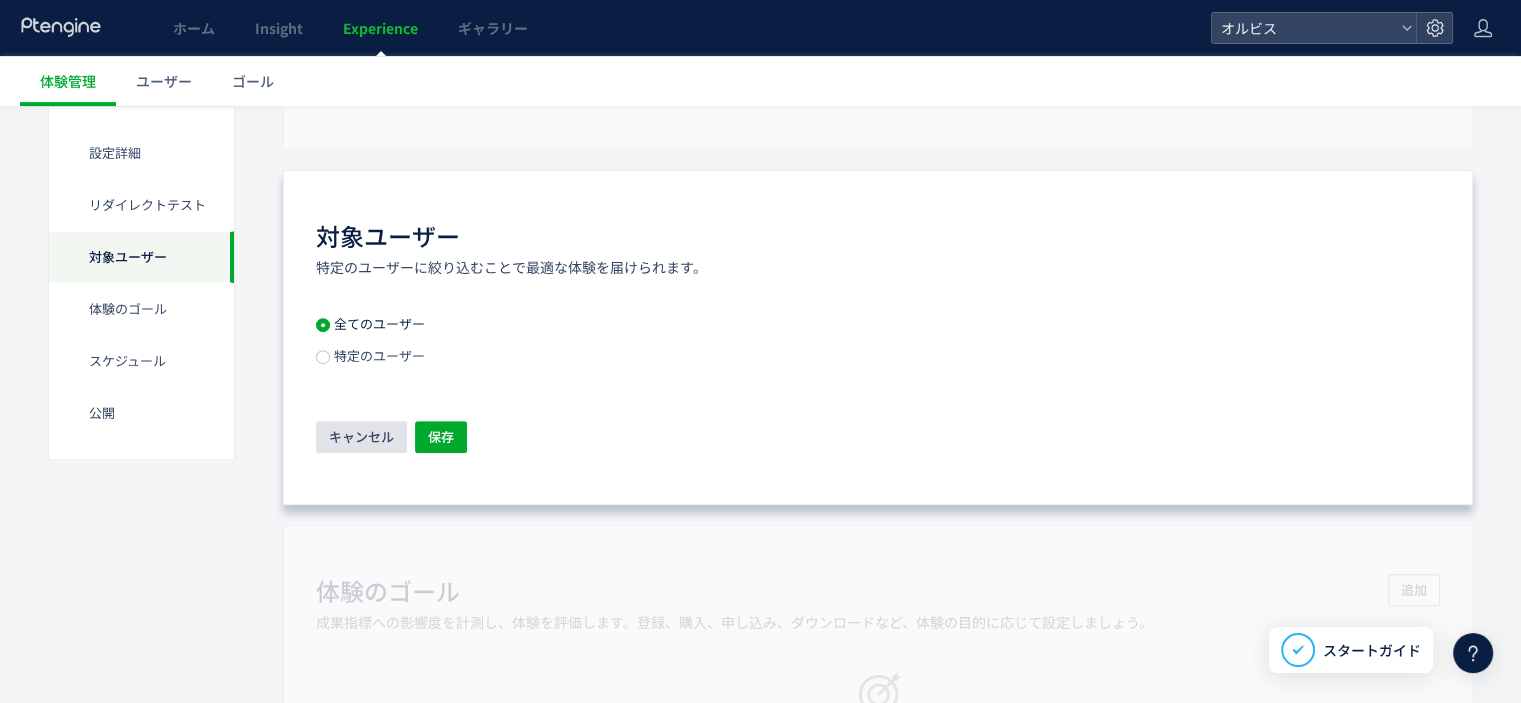 click on "キャンセル" at bounding box center (361, 437) 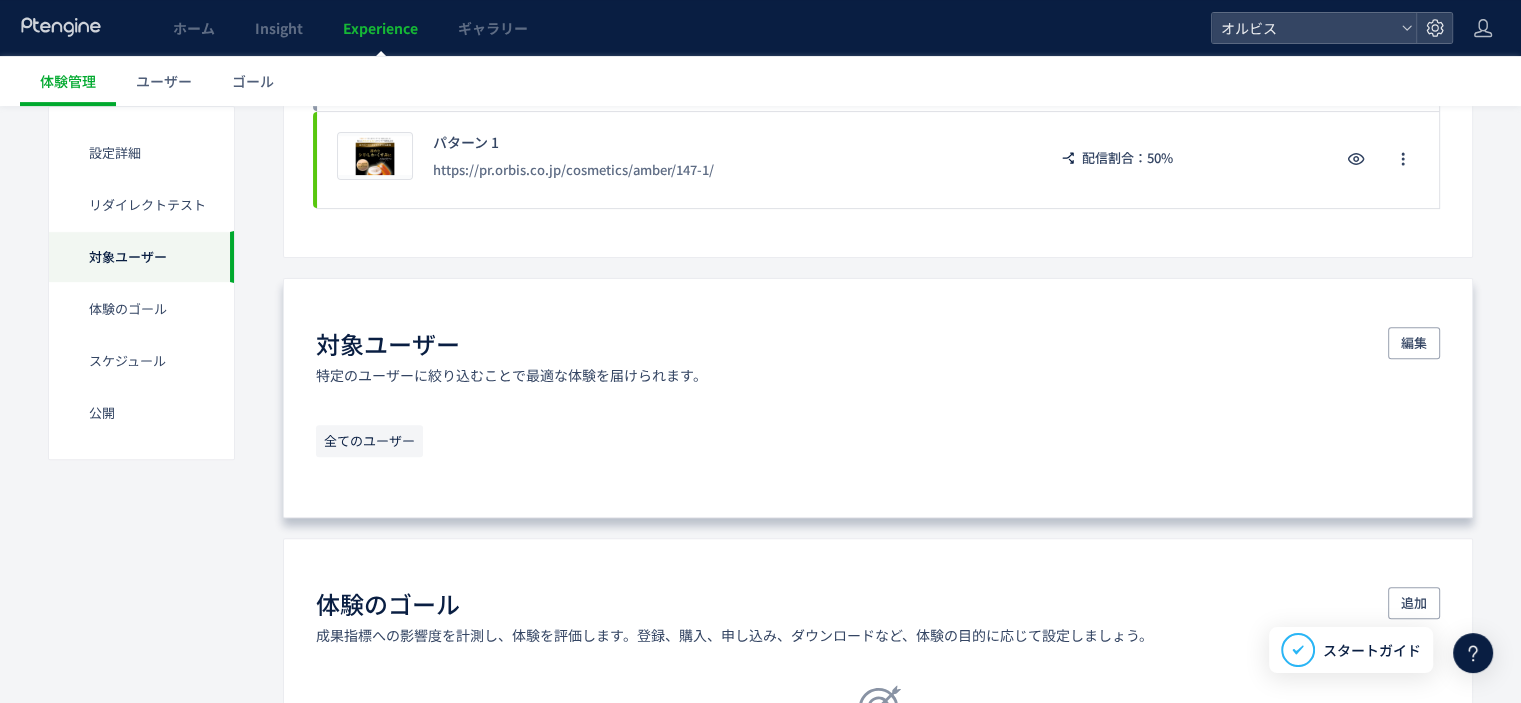 scroll, scrollTop: 771, scrollLeft: 0, axis: vertical 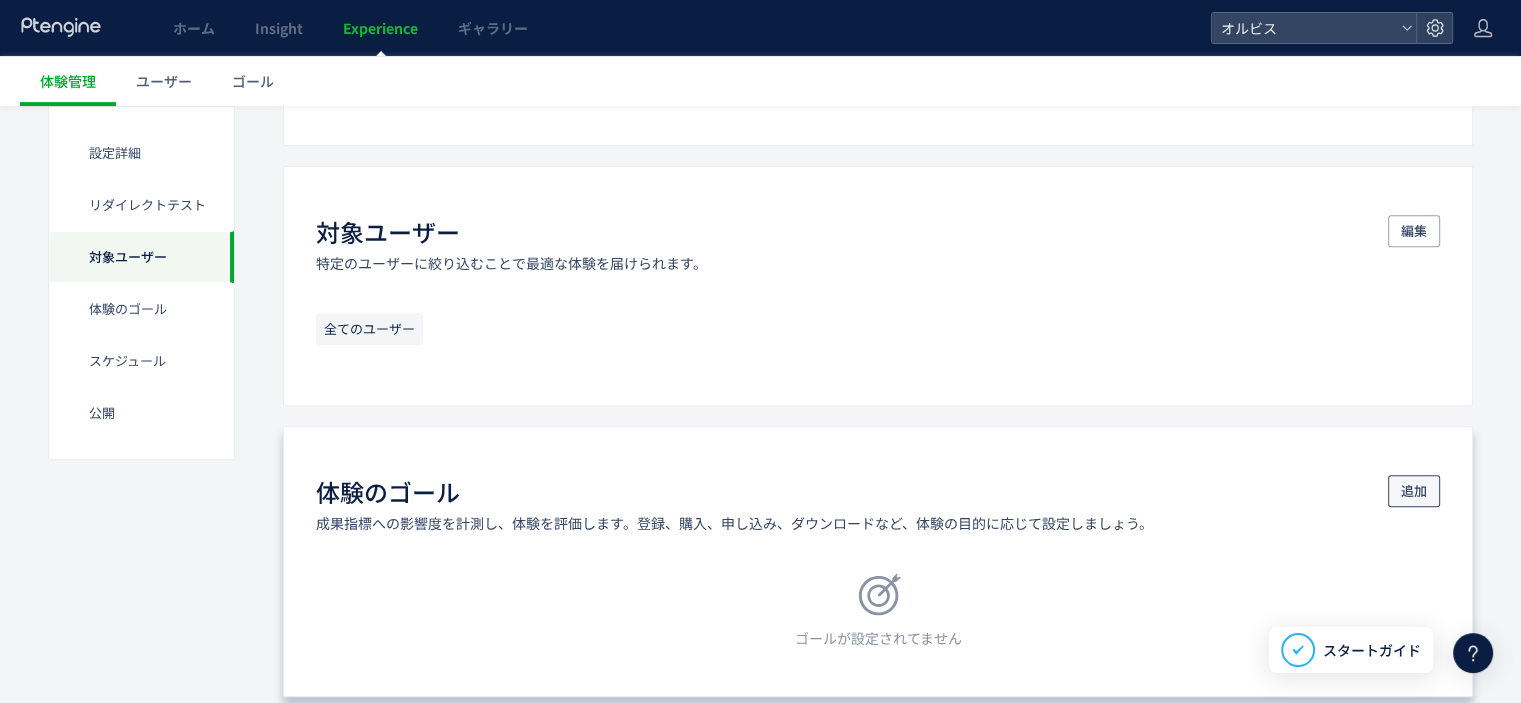 click on "追加" at bounding box center [1414, 491] 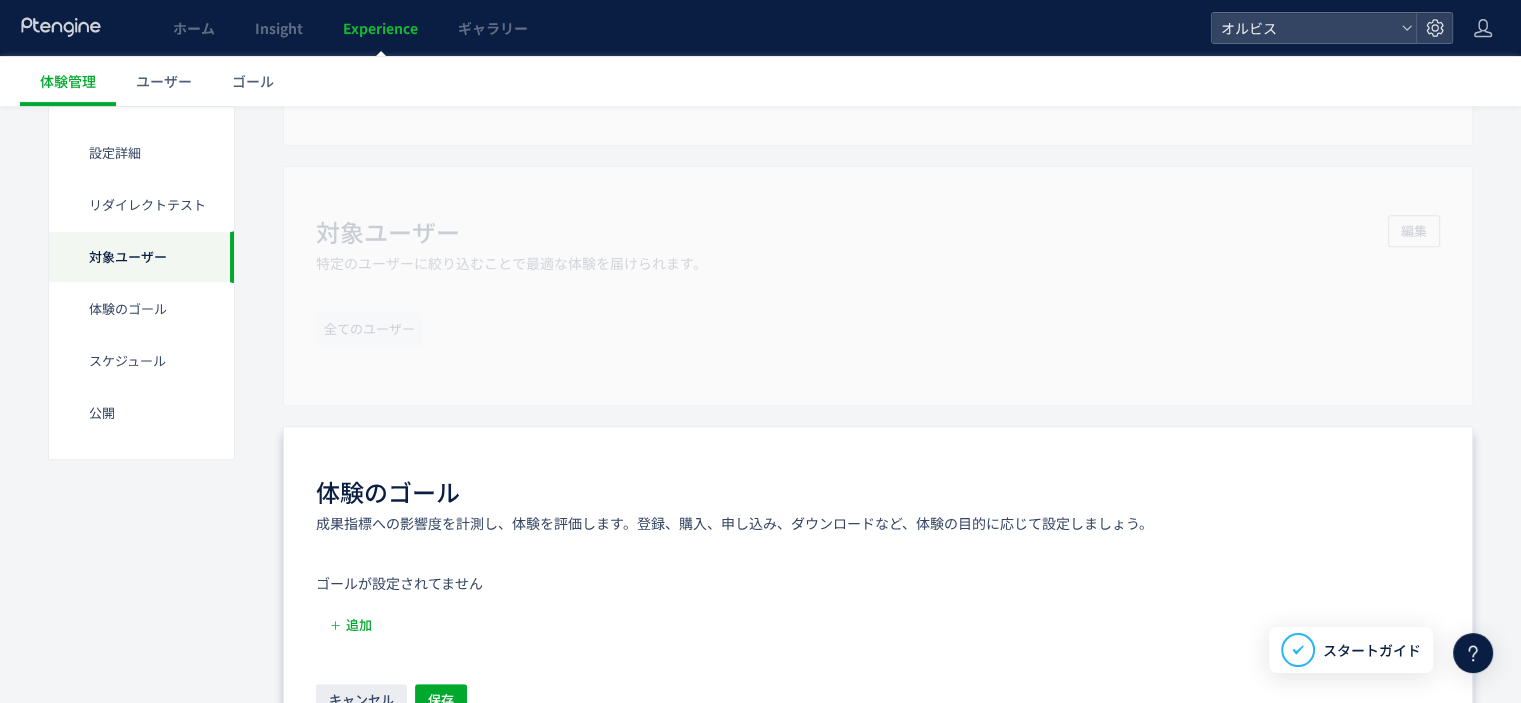 scroll, scrollTop: 964, scrollLeft: 0, axis: vertical 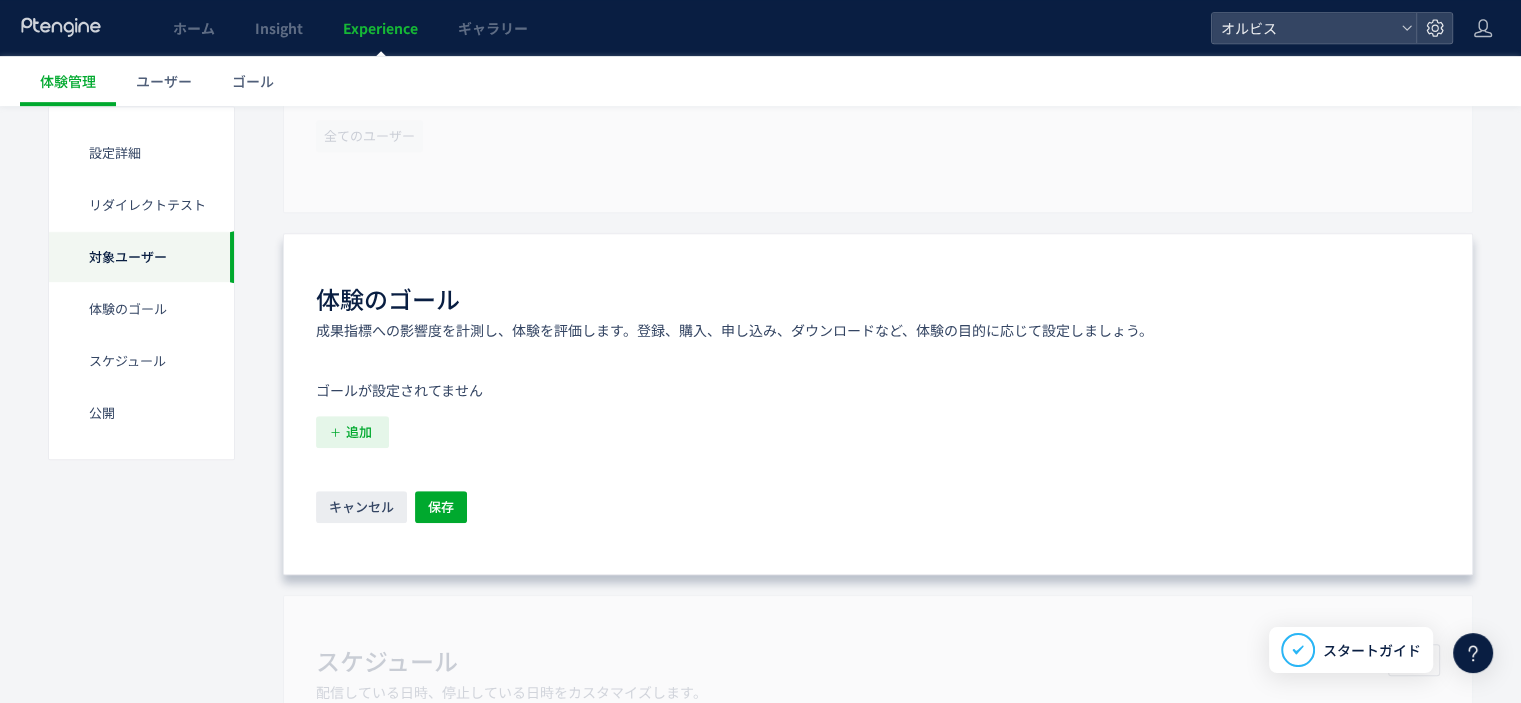 click on "追加" at bounding box center (359, 432) 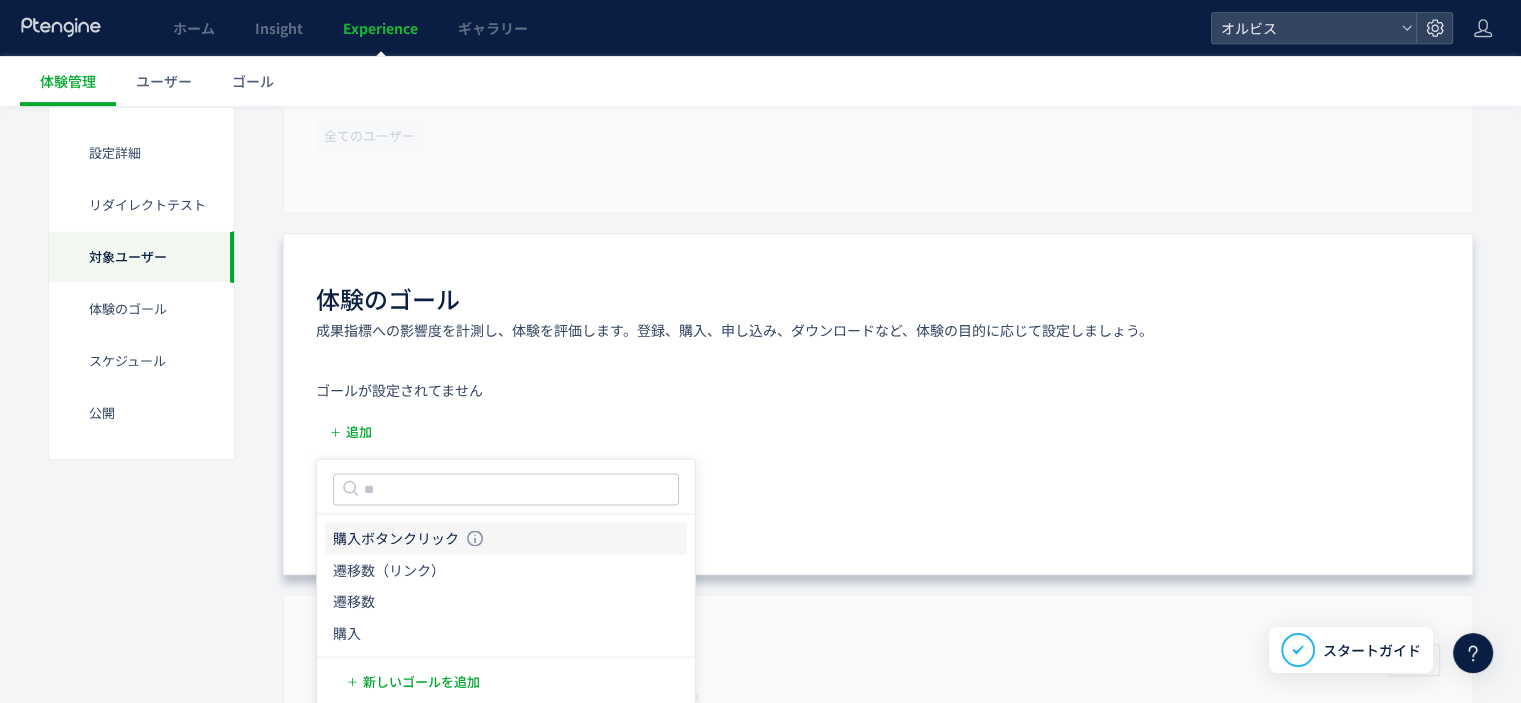 click on "購入ボタンクリック" at bounding box center (396, 538) 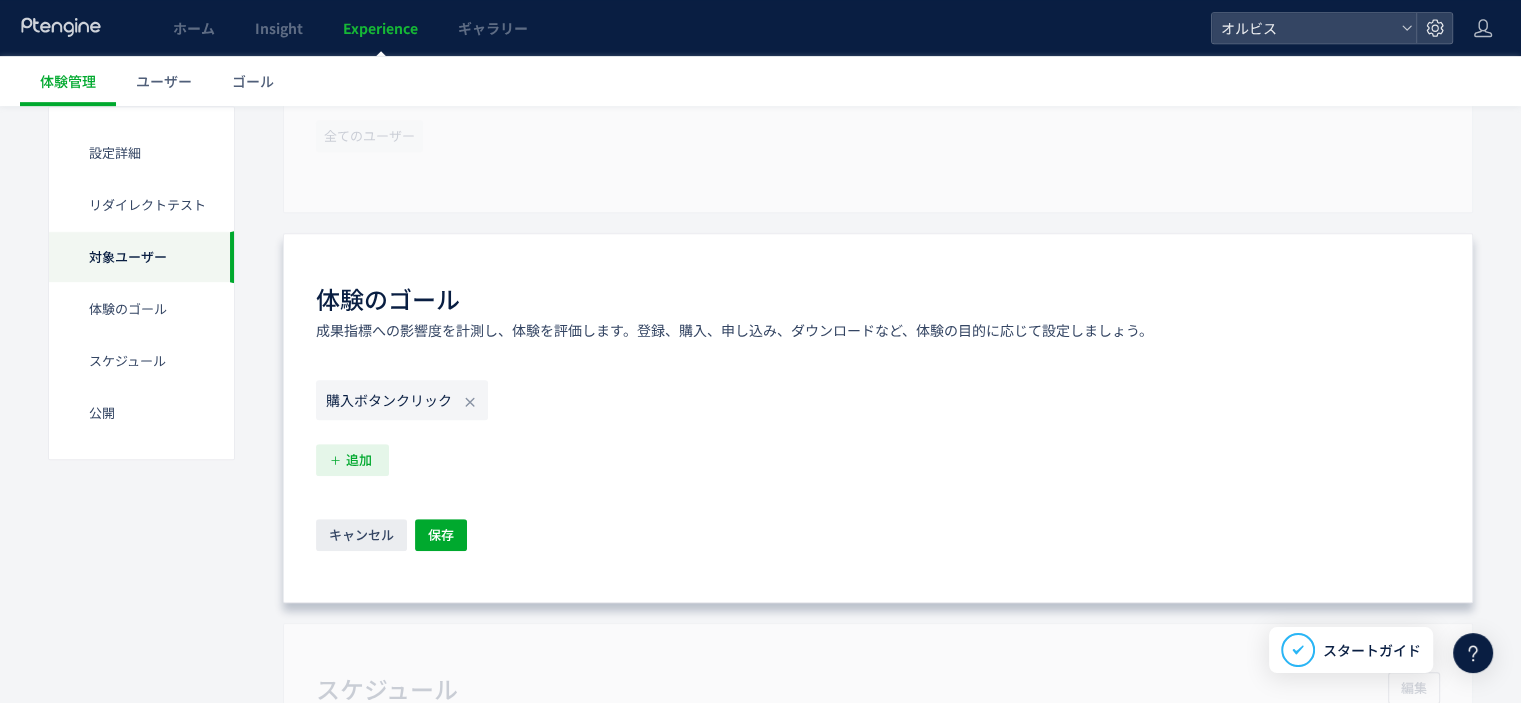 click on "追加" at bounding box center (359, 460) 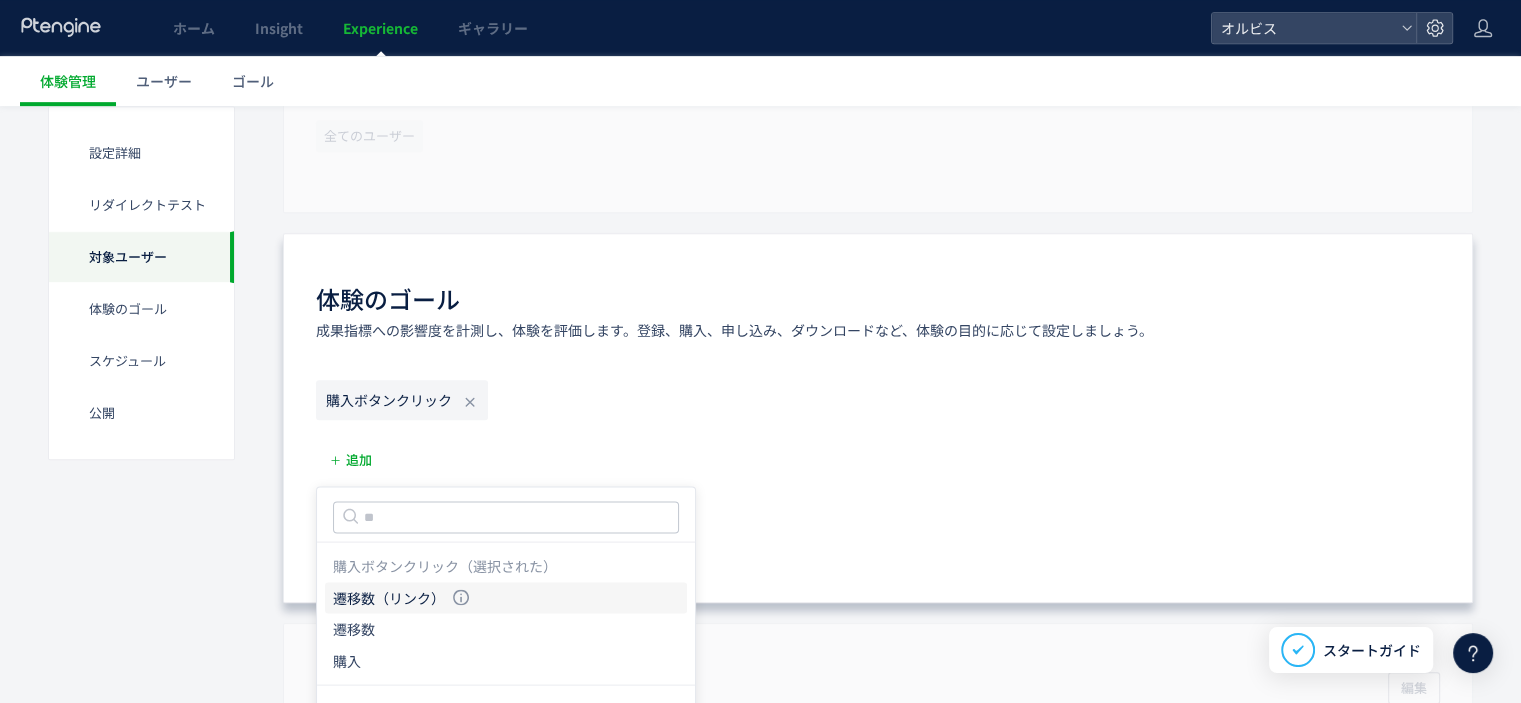 click on "遷移数（リンク）" at bounding box center [389, 598] 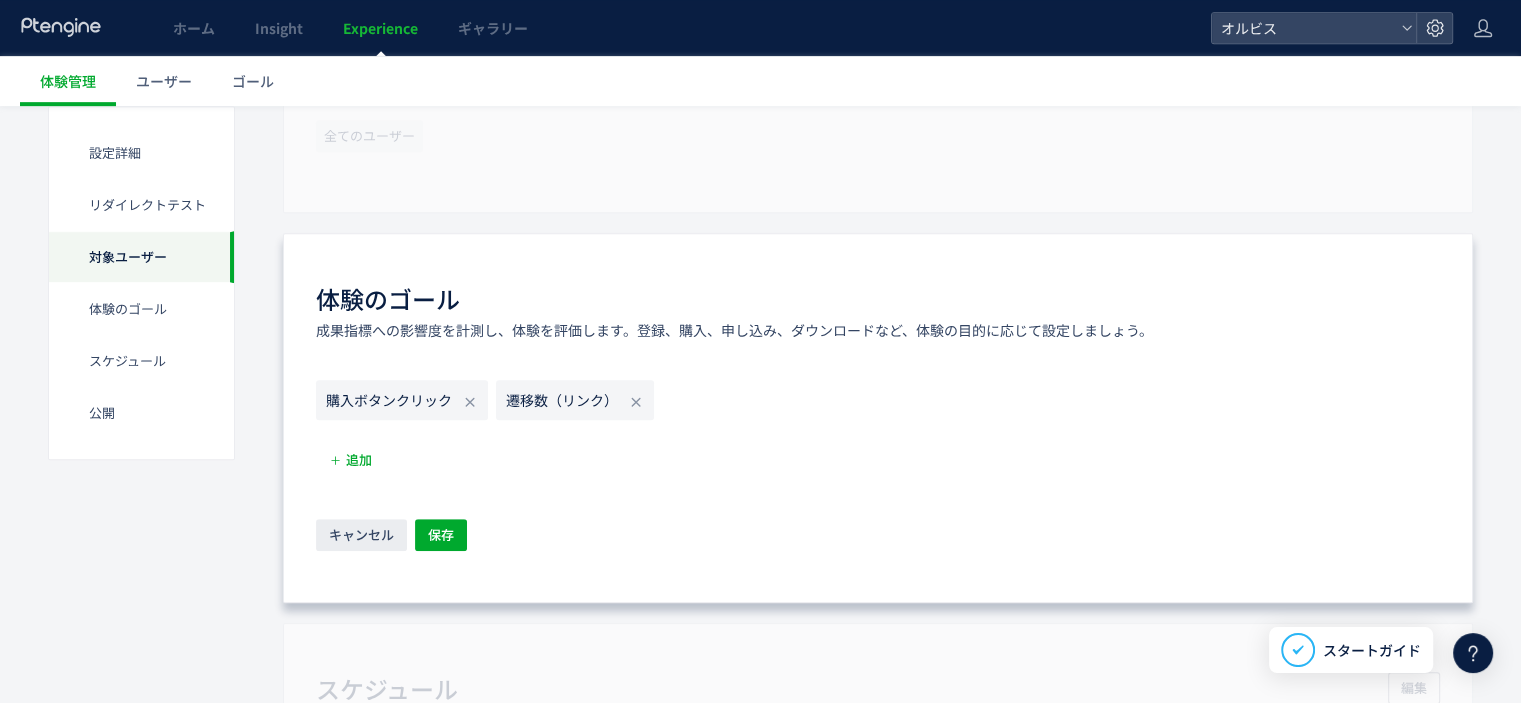 click 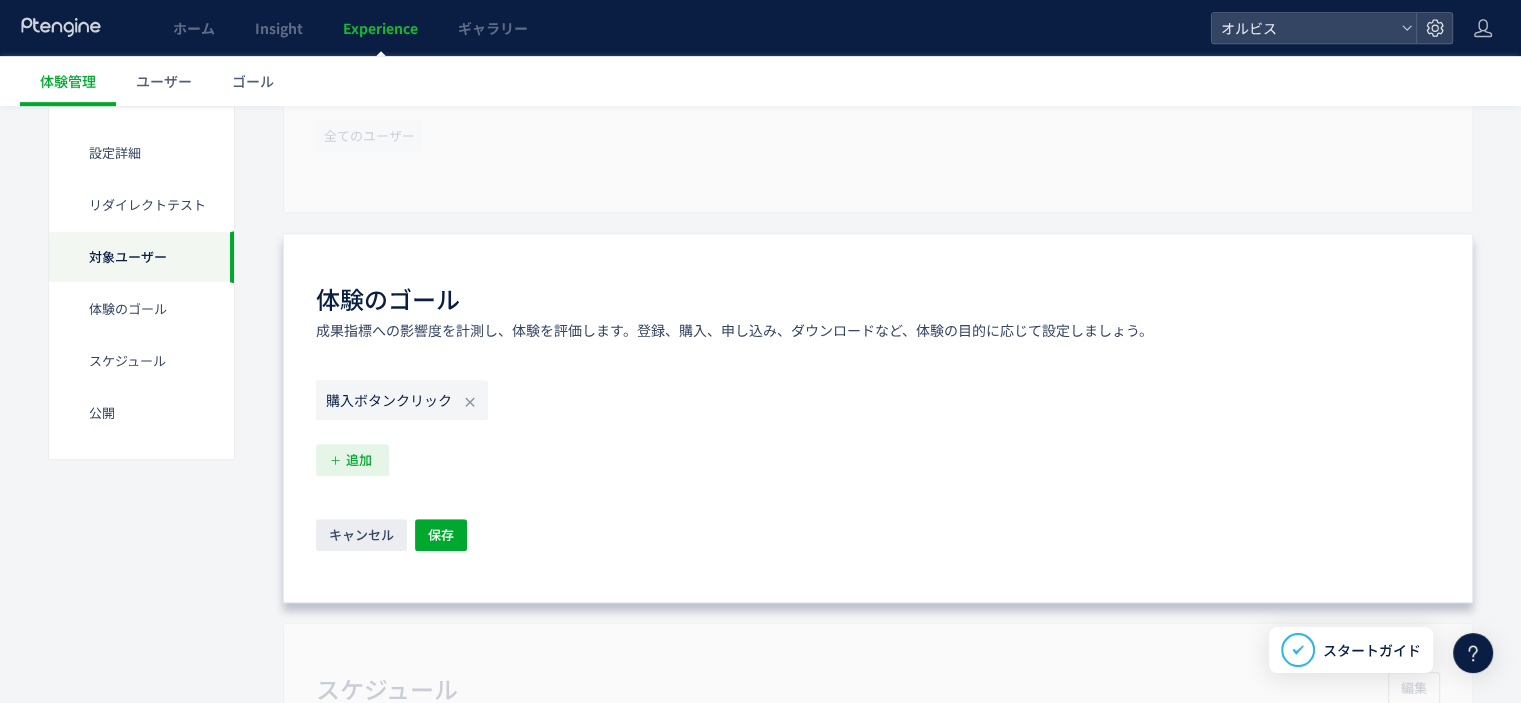 click on "追加" 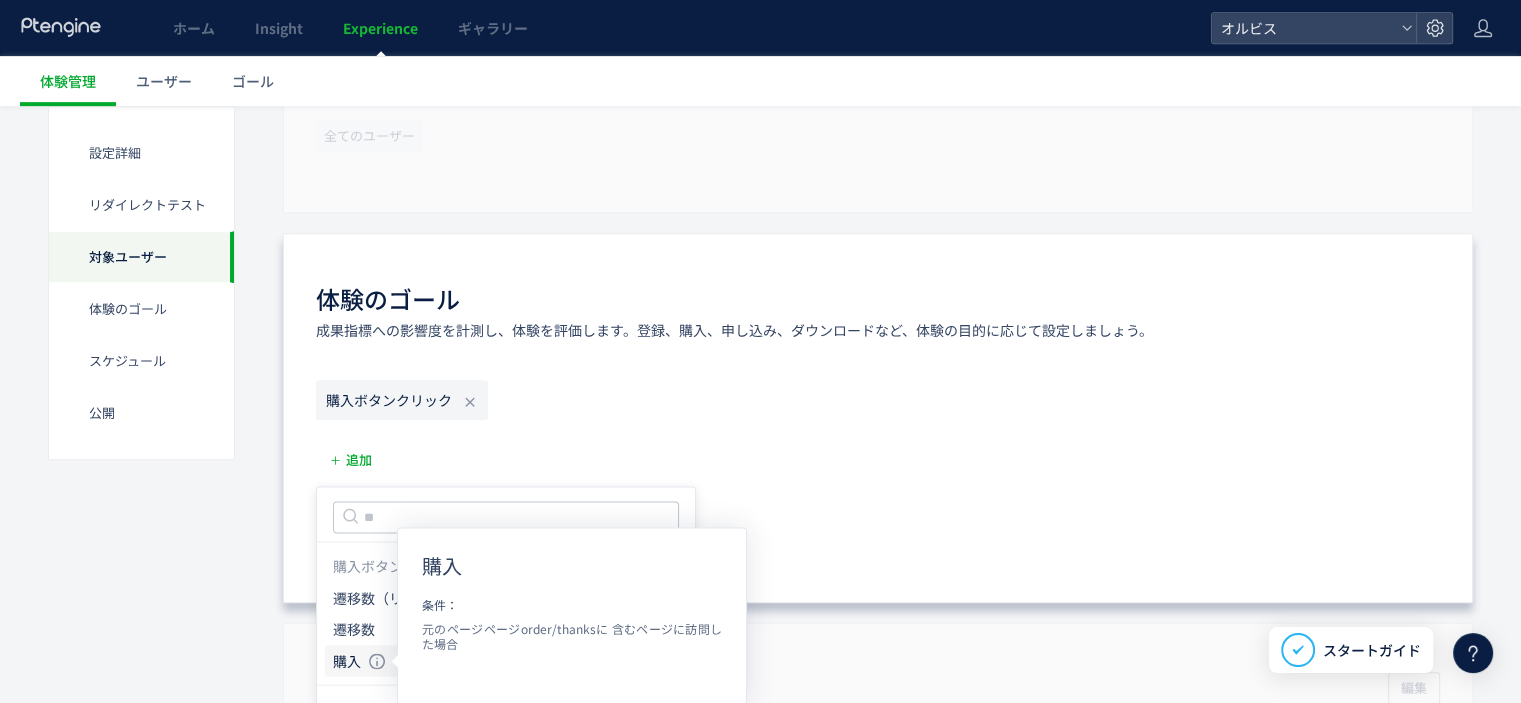 click on "購入 購入 条件： 元のページページorder/thanksに 含むページに訪問した場合" 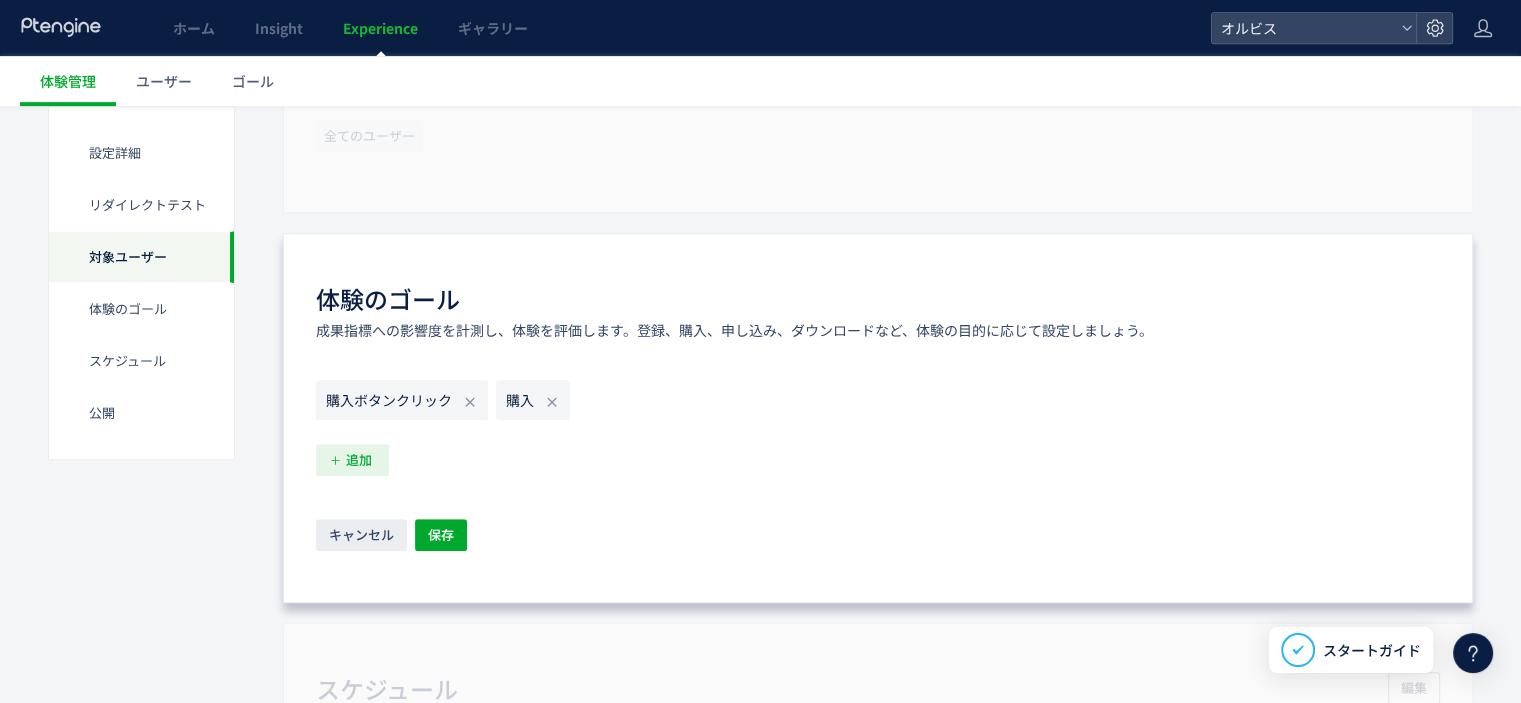 drag, startPoint x: 360, startPoint y: 459, endPoint x: 366, endPoint y: 469, distance: 11.661903 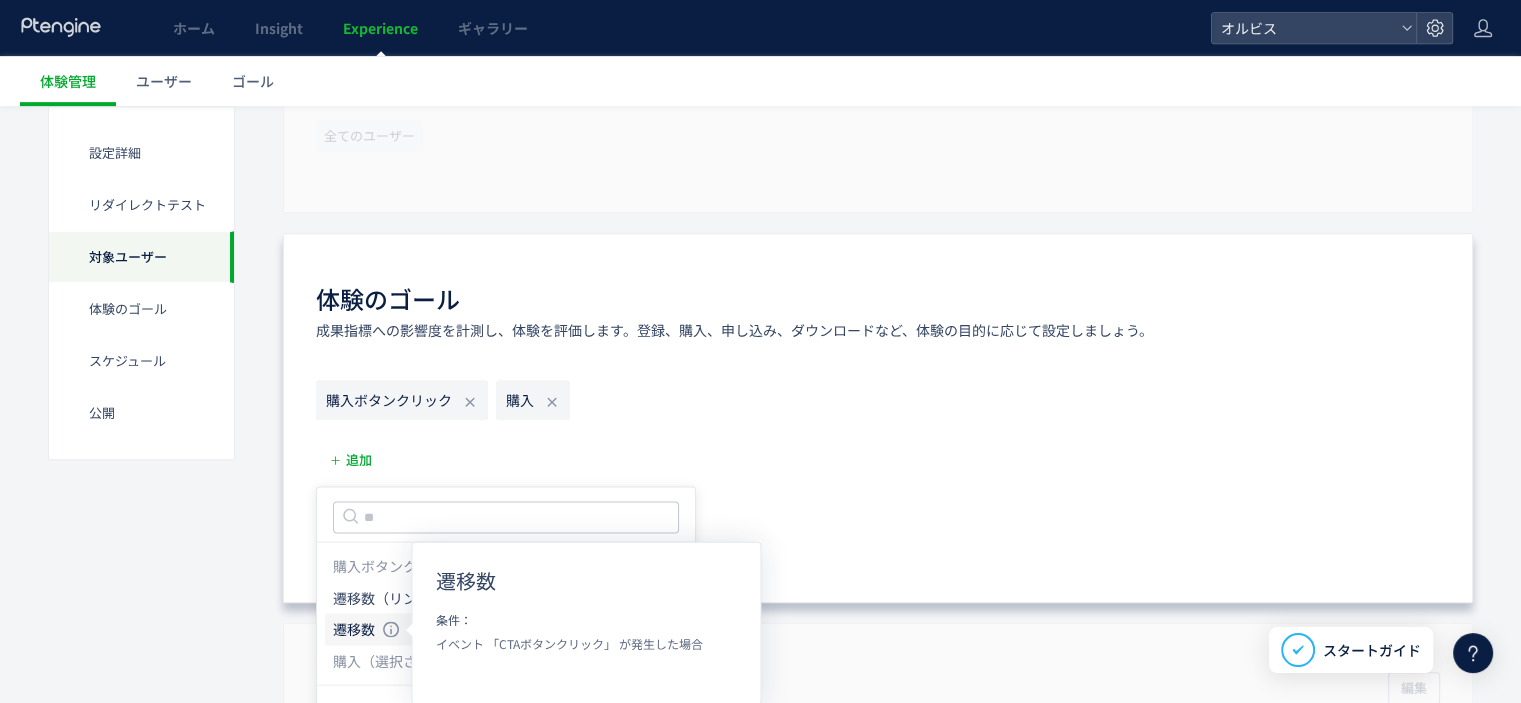 click on "遷移数 遷移数 条件： イベント 「CTAボタンクリック」 が発生した場合" 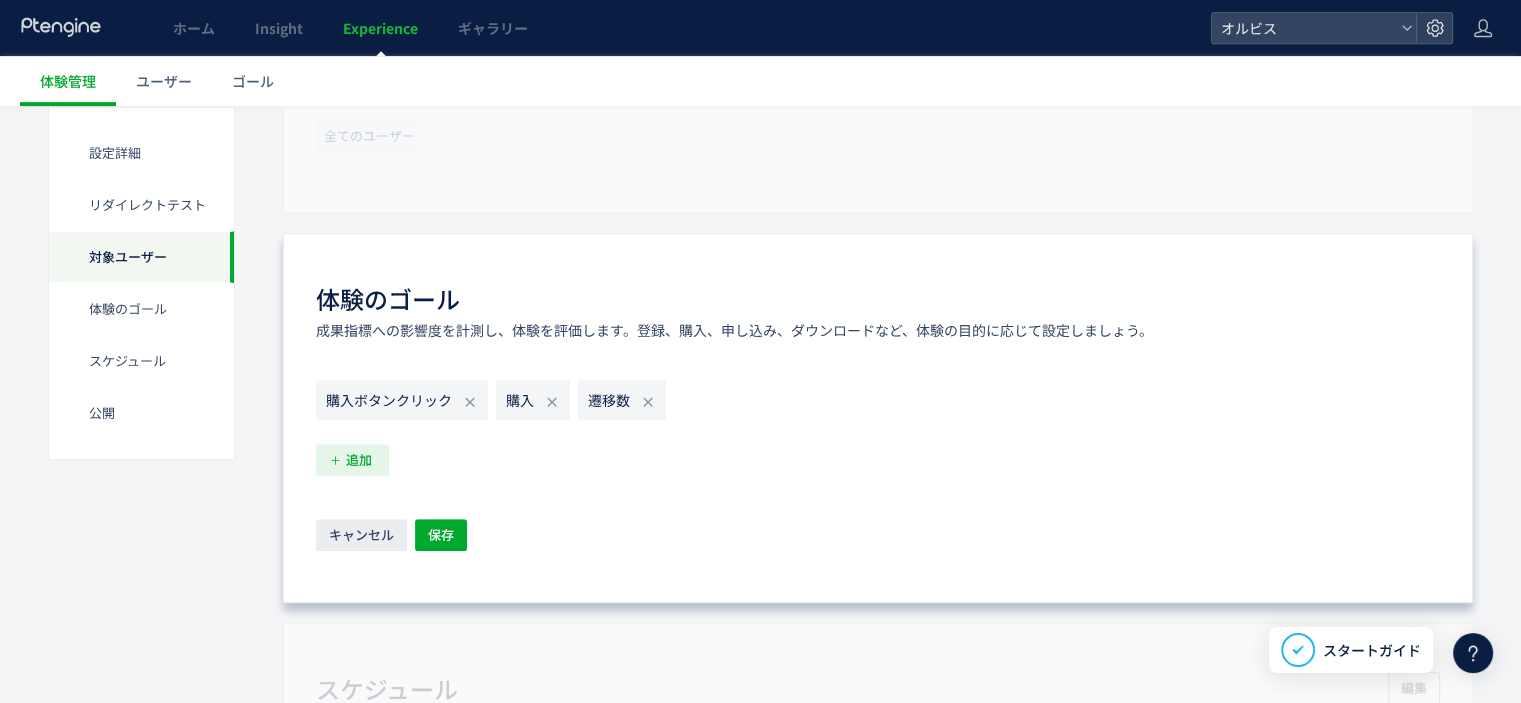 click on "追加" at bounding box center (359, 460) 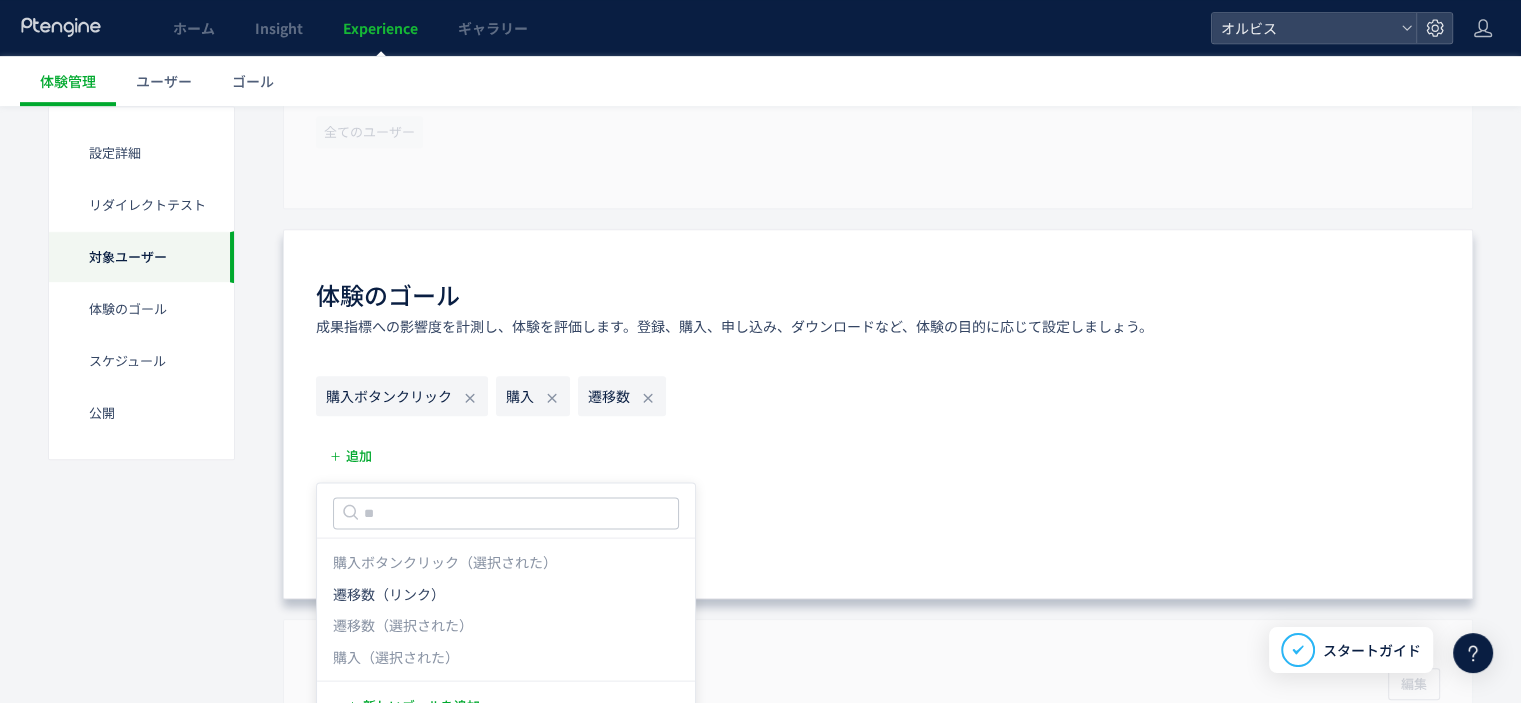 click on "購入ボタンクリック 購入 遷移数 追加 キャンセル 保存" at bounding box center (878, 463) 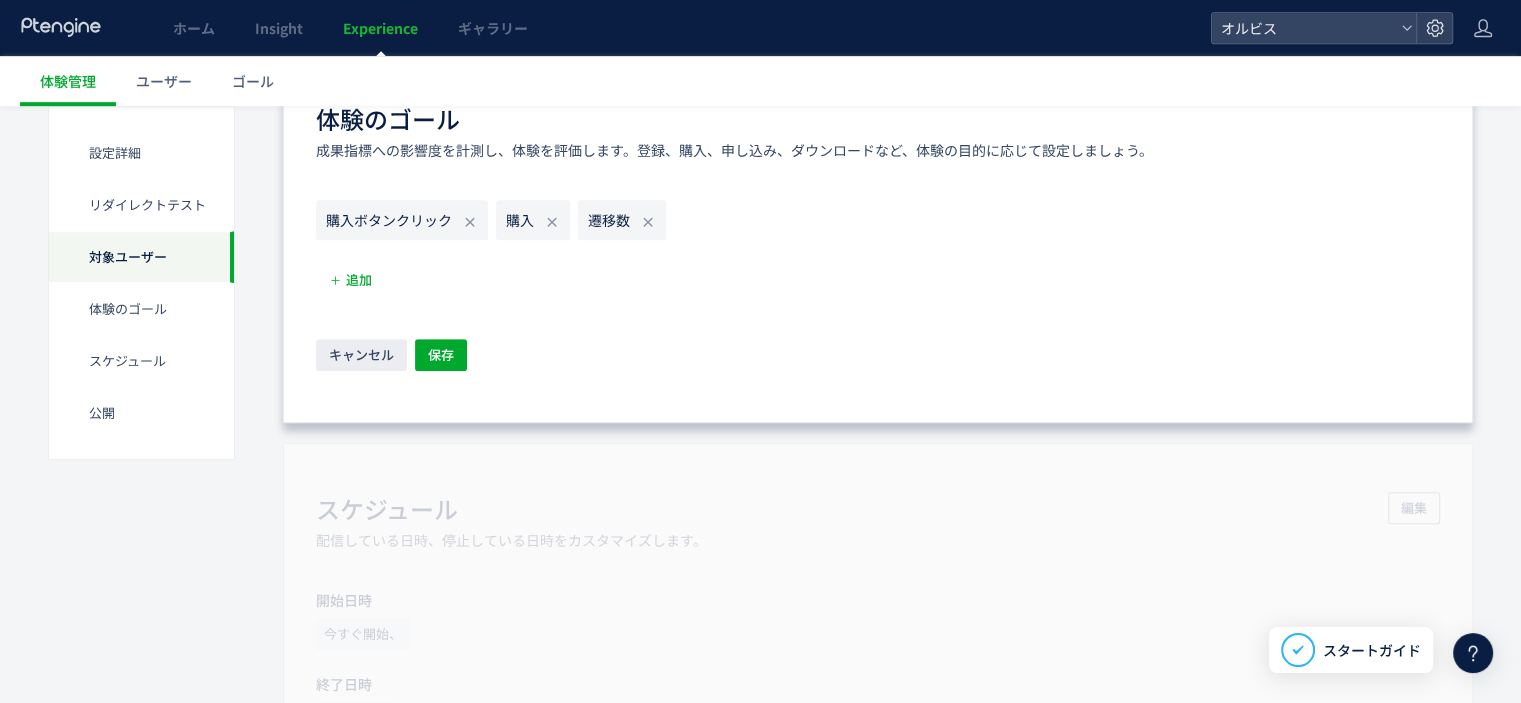 scroll, scrollTop: 1120, scrollLeft: 0, axis: vertical 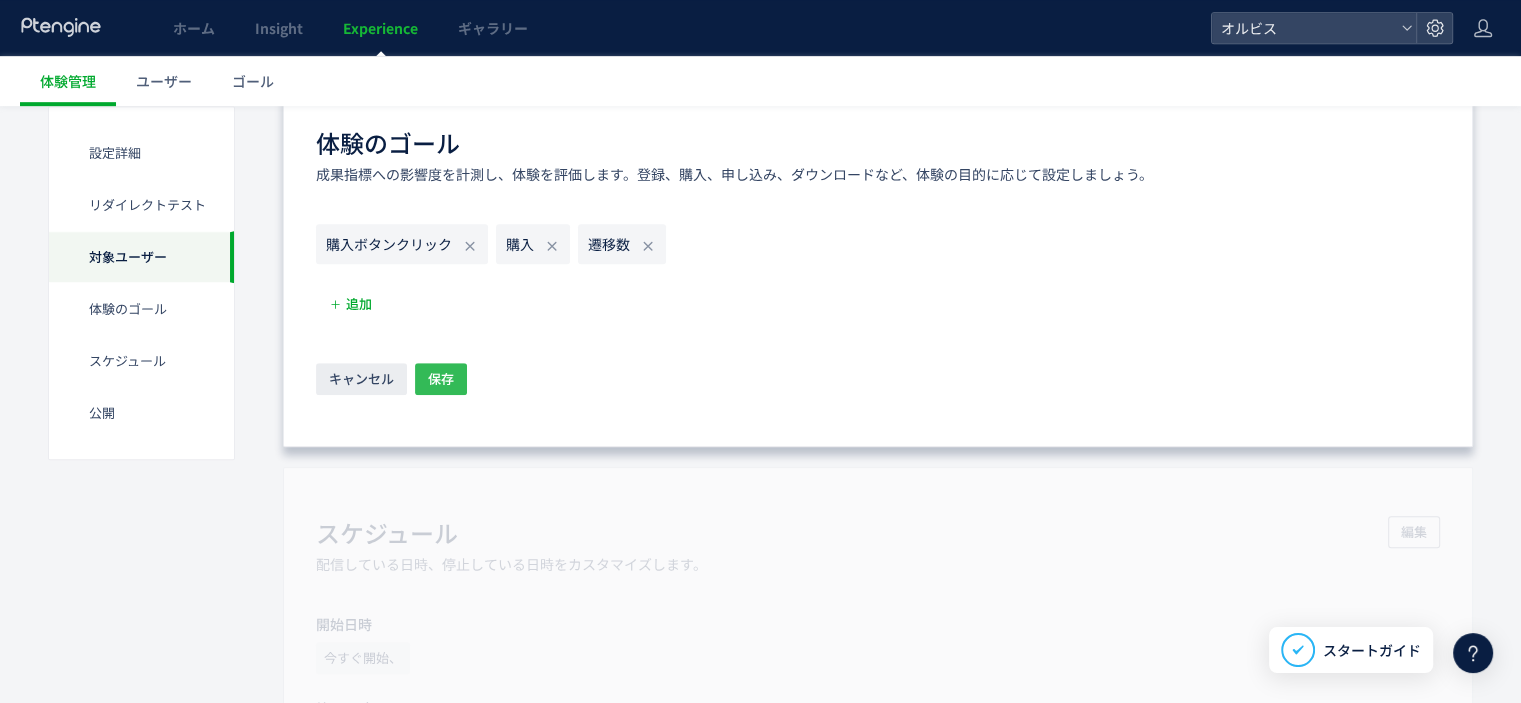 click on "保存" at bounding box center (441, 379) 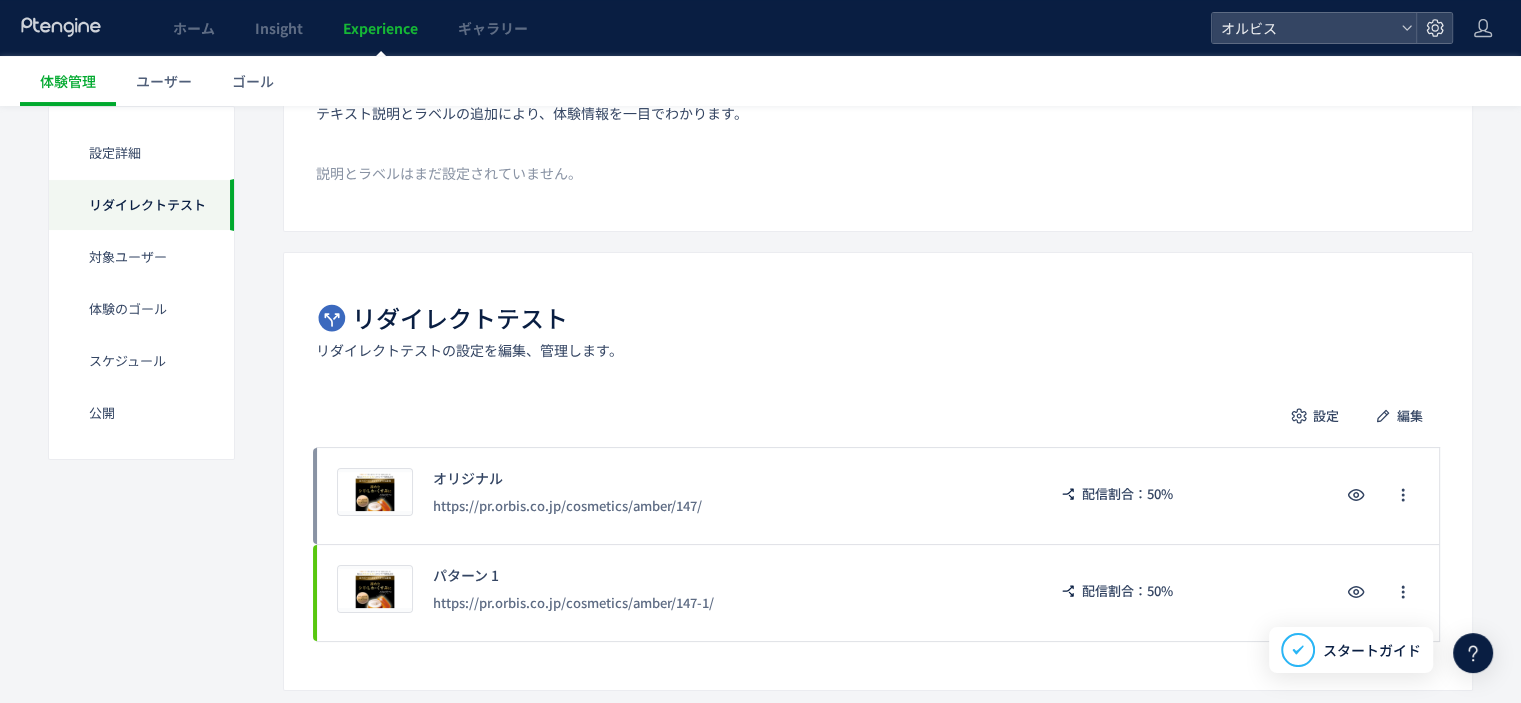 scroll, scrollTop: 0, scrollLeft: 0, axis: both 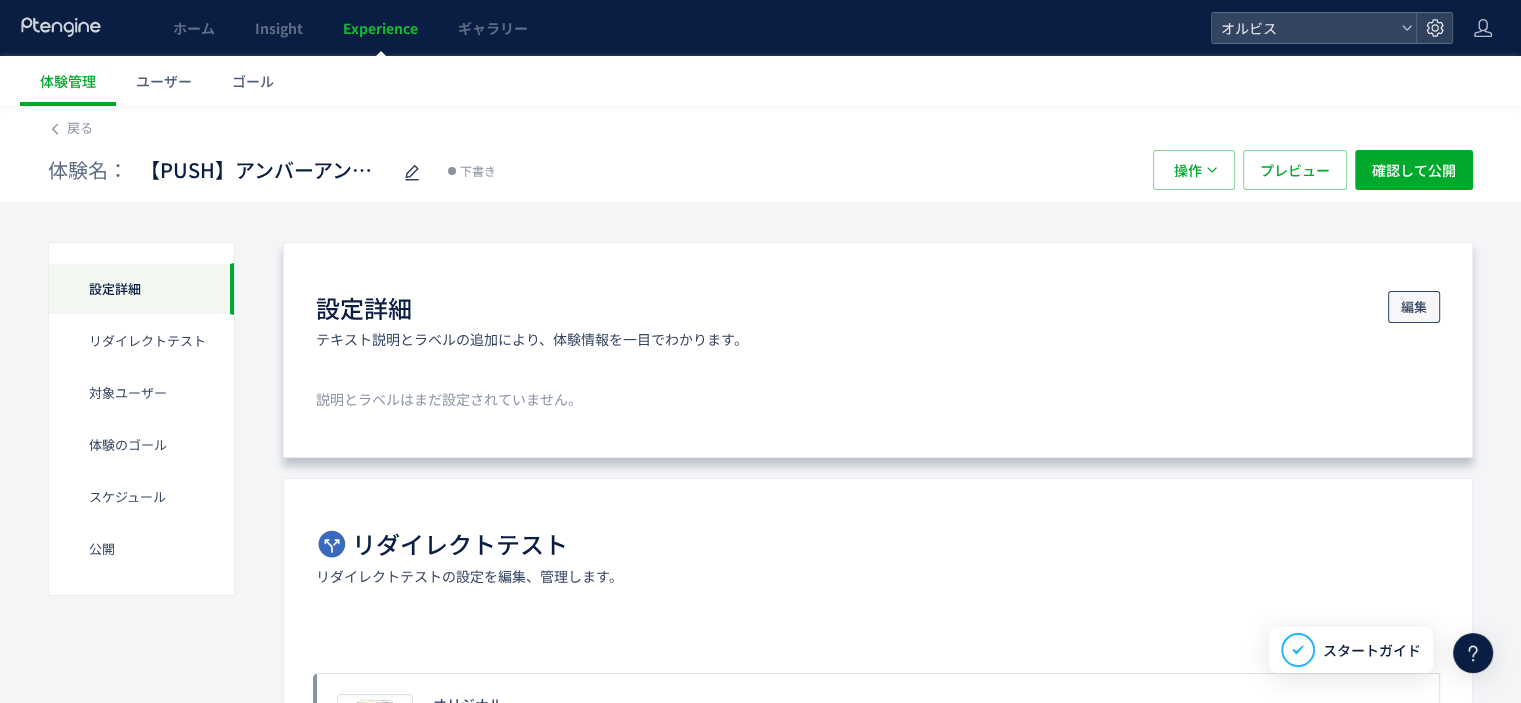 click on "編集" at bounding box center [1414, 307] 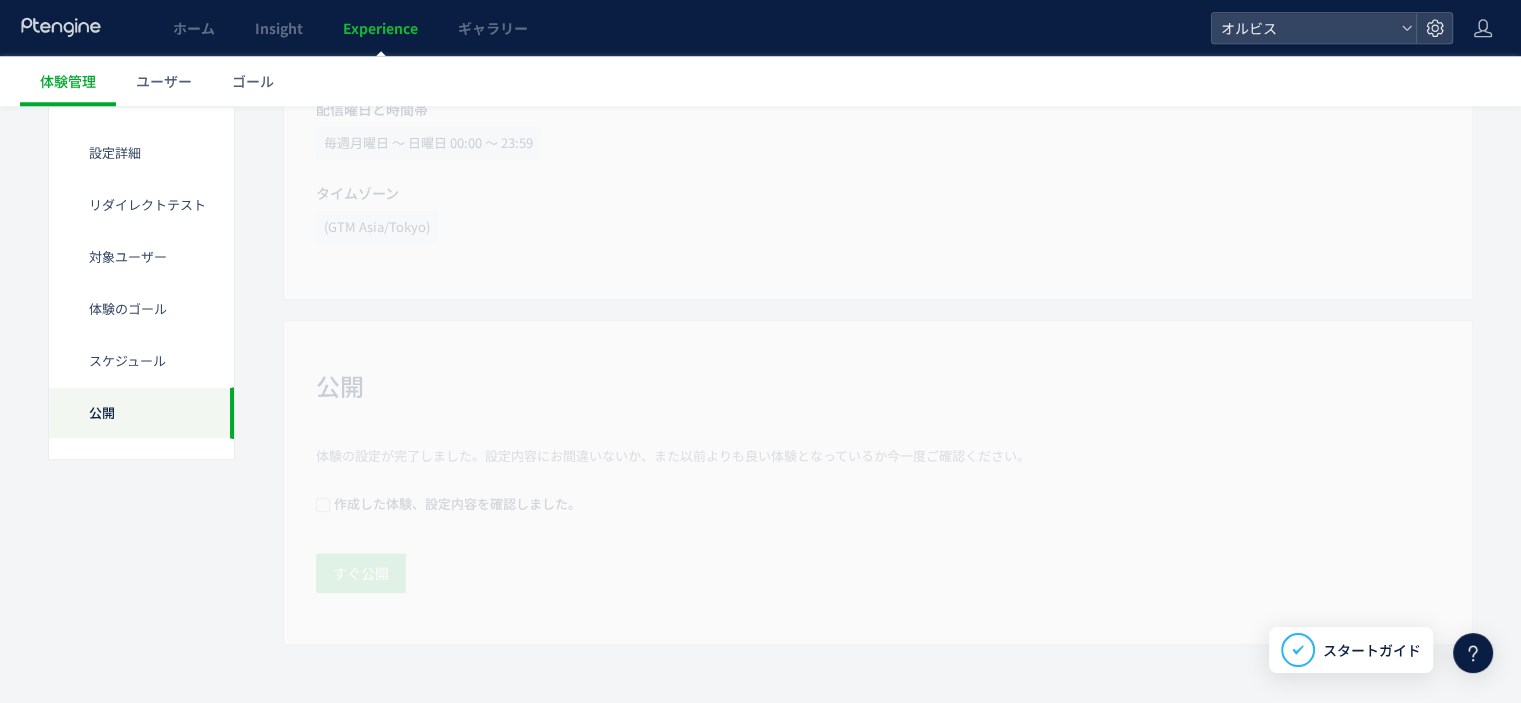 scroll, scrollTop: 1972, scrollLeft: 0, axis: vertical 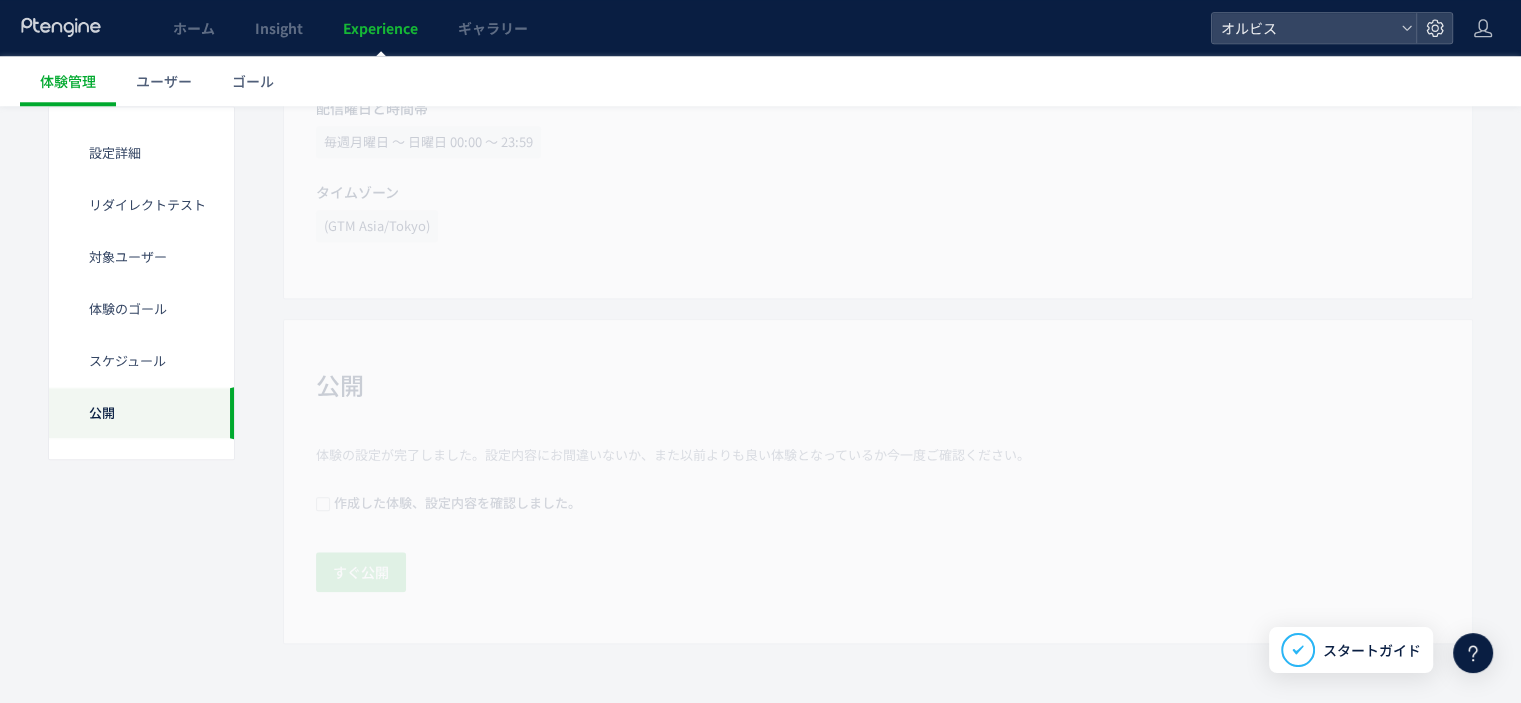 click on "公開 体験の設定が完了しました。設定内容にお間違いないか、また以前よりも良い体験となっているか今一度ご確認ください。 作成した体験、設定内容を確認しました。 すぐ公開" at bounding box center [878, 482] 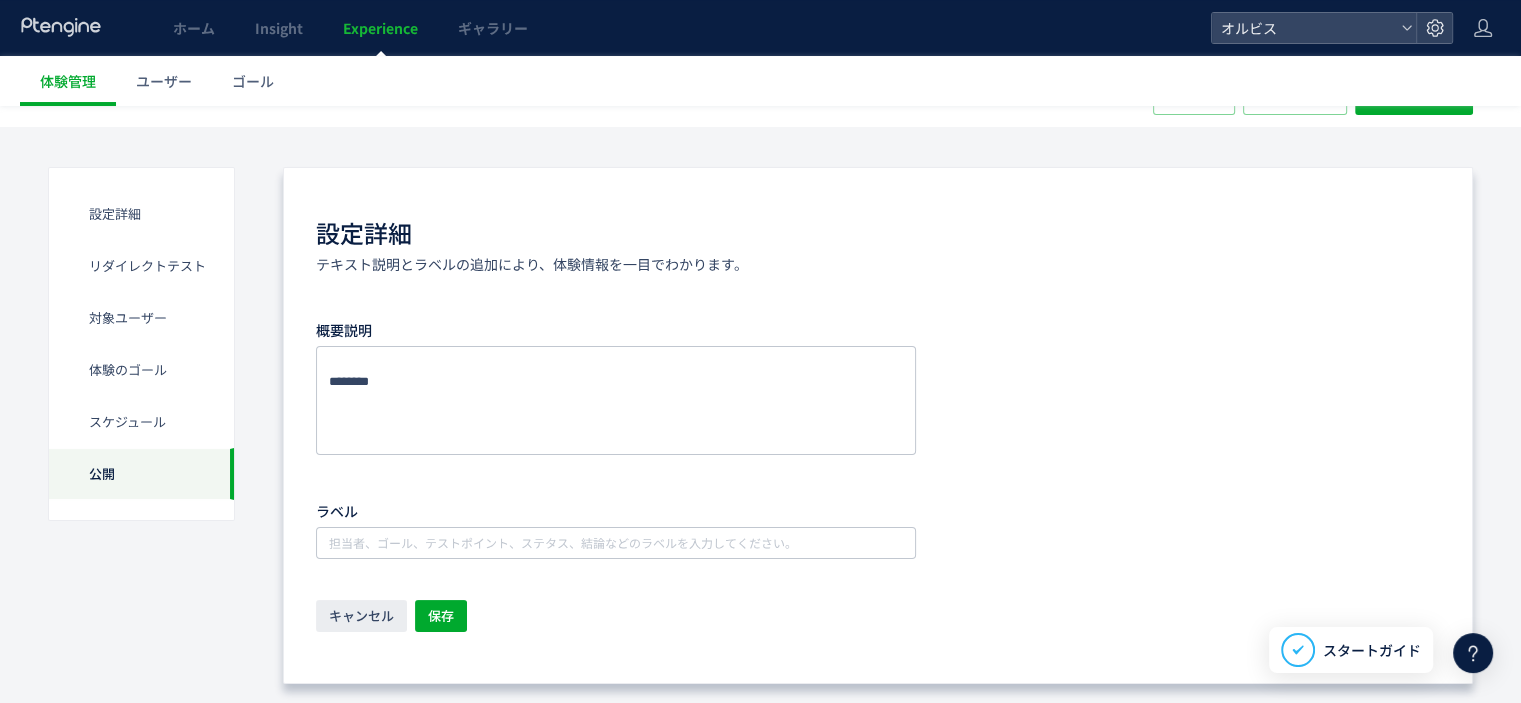 scroll, scrollTop: 0, scrollLeft: 0, axis: both 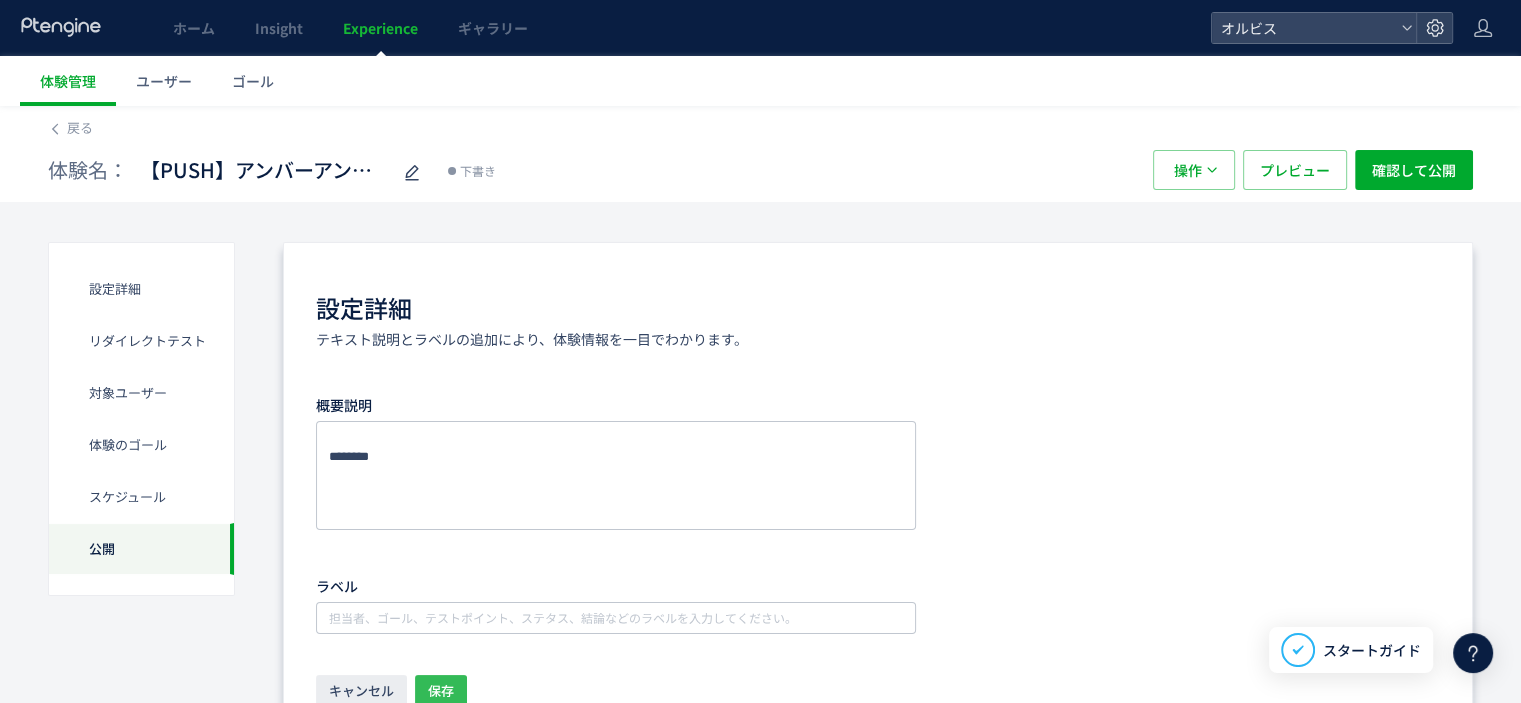 click on "保存" at bounding box center (441, 691) 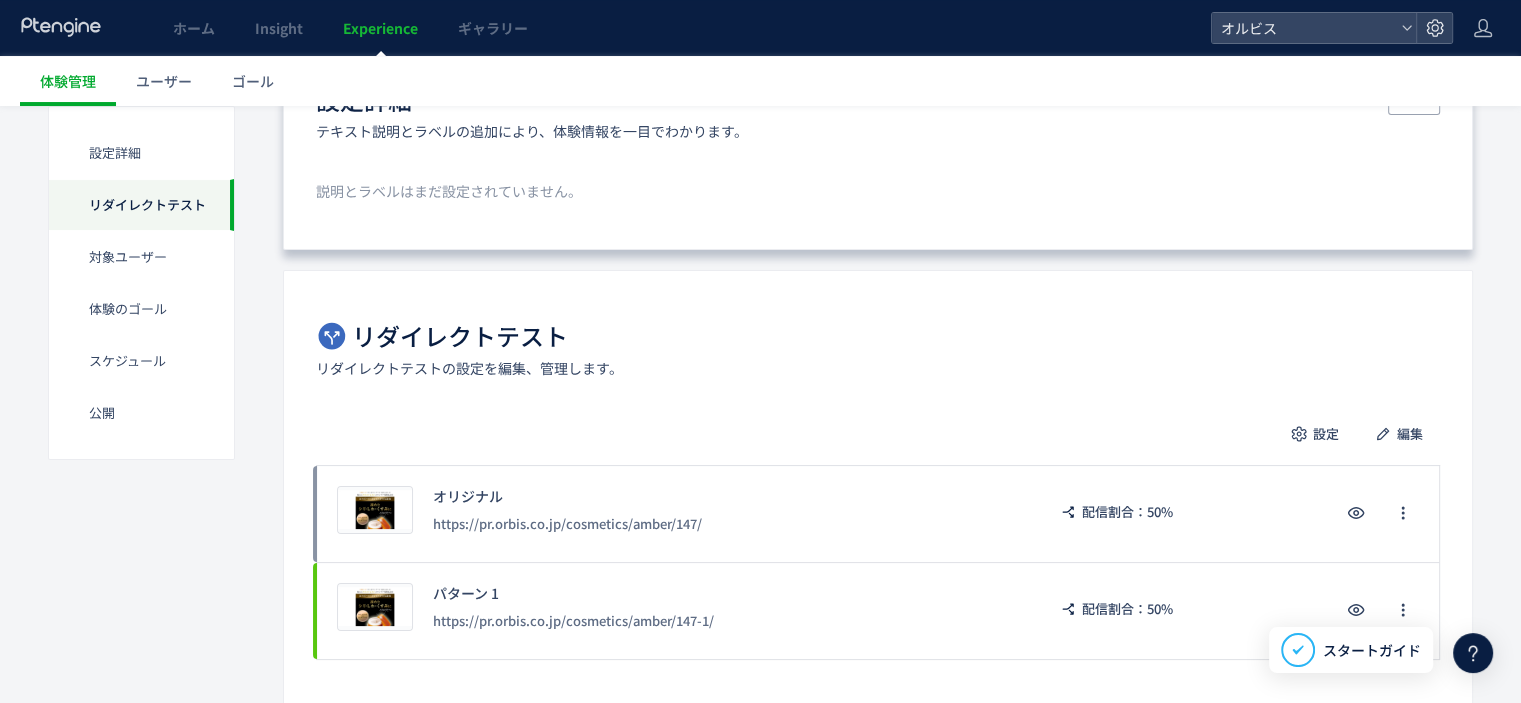 scroll, scrollTop: 304, scrollLeft: 0, axis: vertical 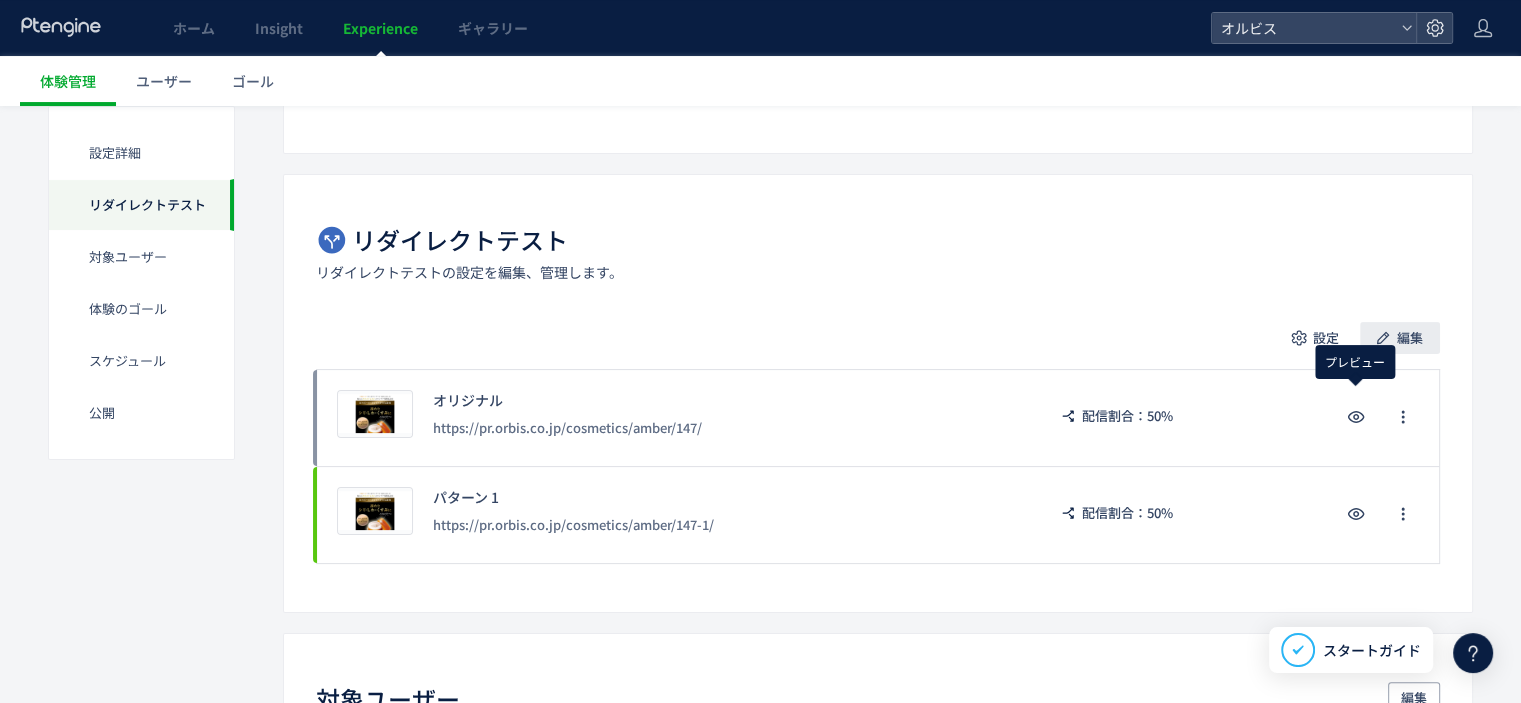 click on "編集" at bounding box center [1410, 338] 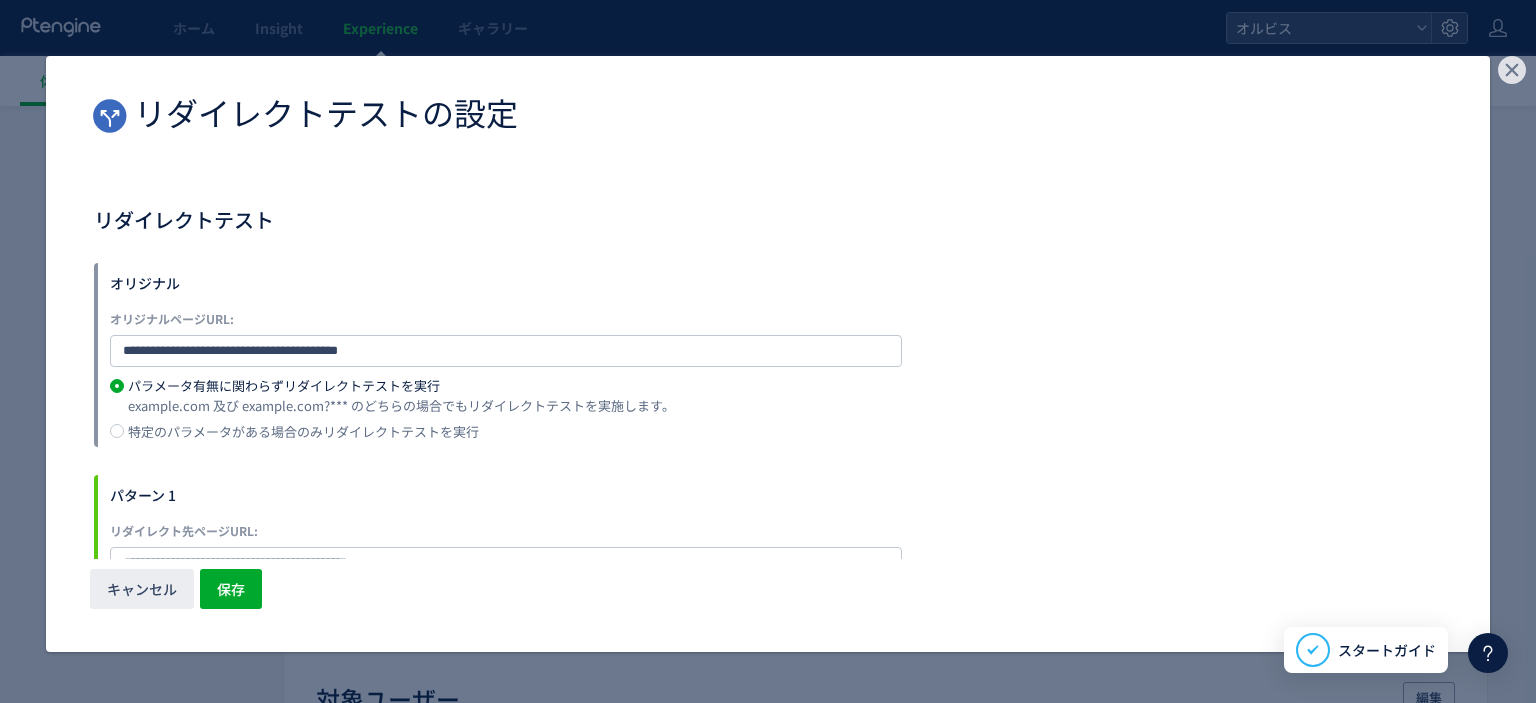 click 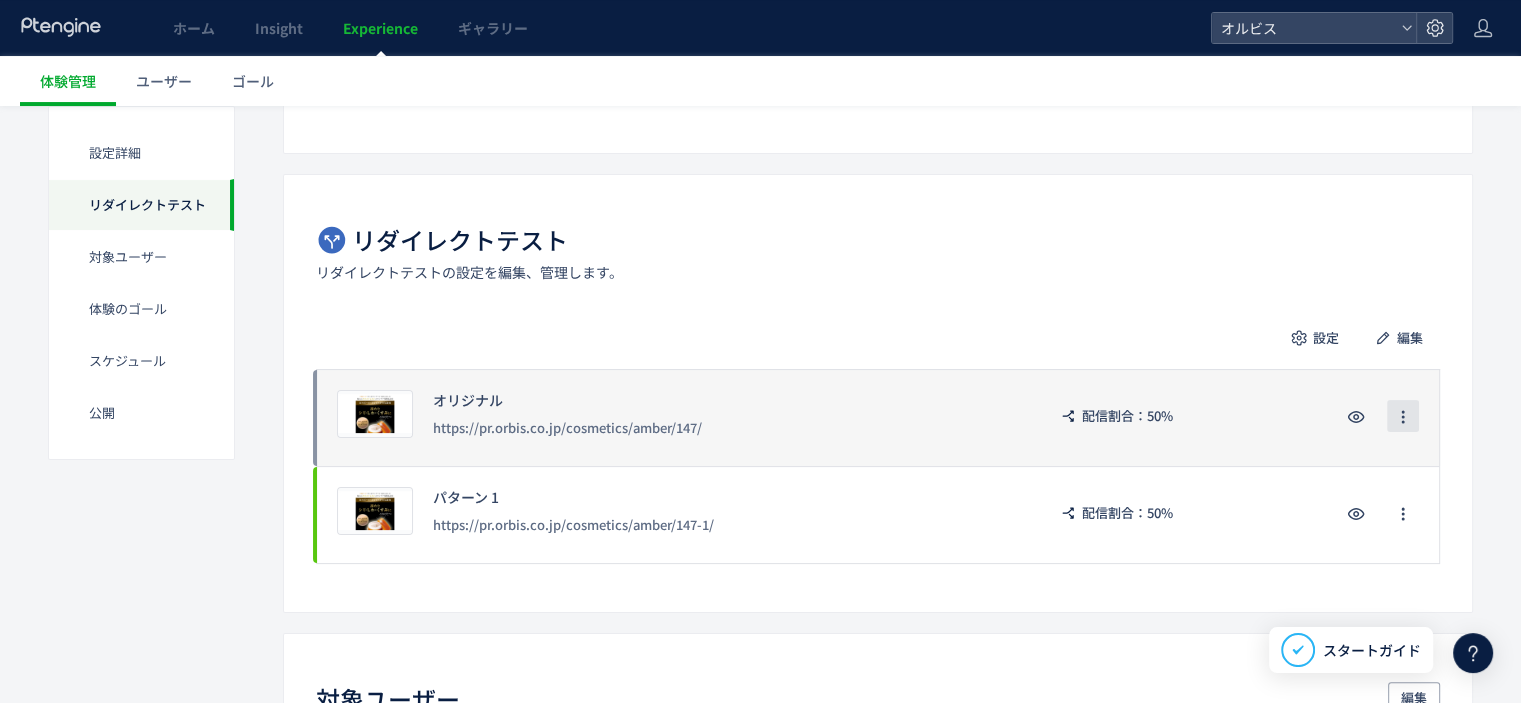 click 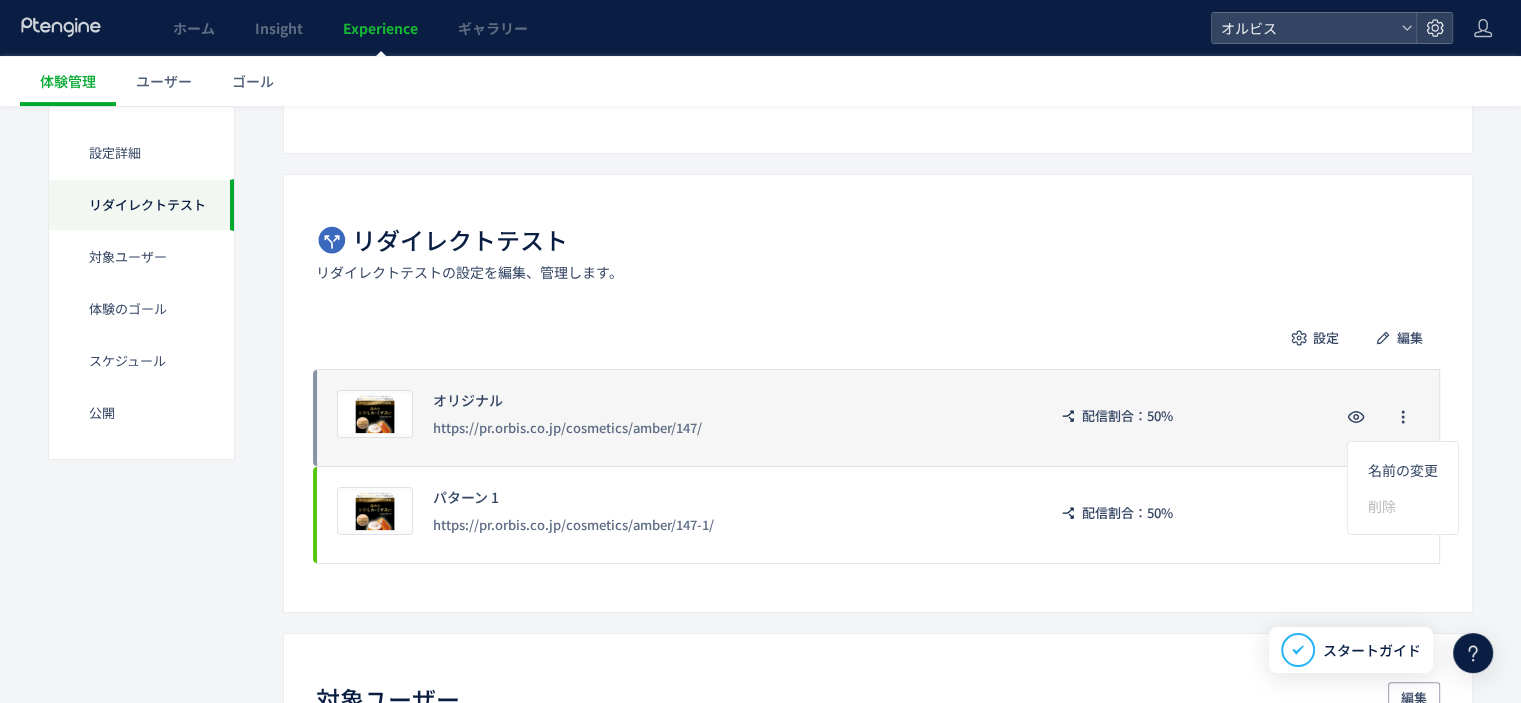 click on "https://pr.orbis.co.jp/cosmetics/amber/147/" at bounding box center [729, 428] 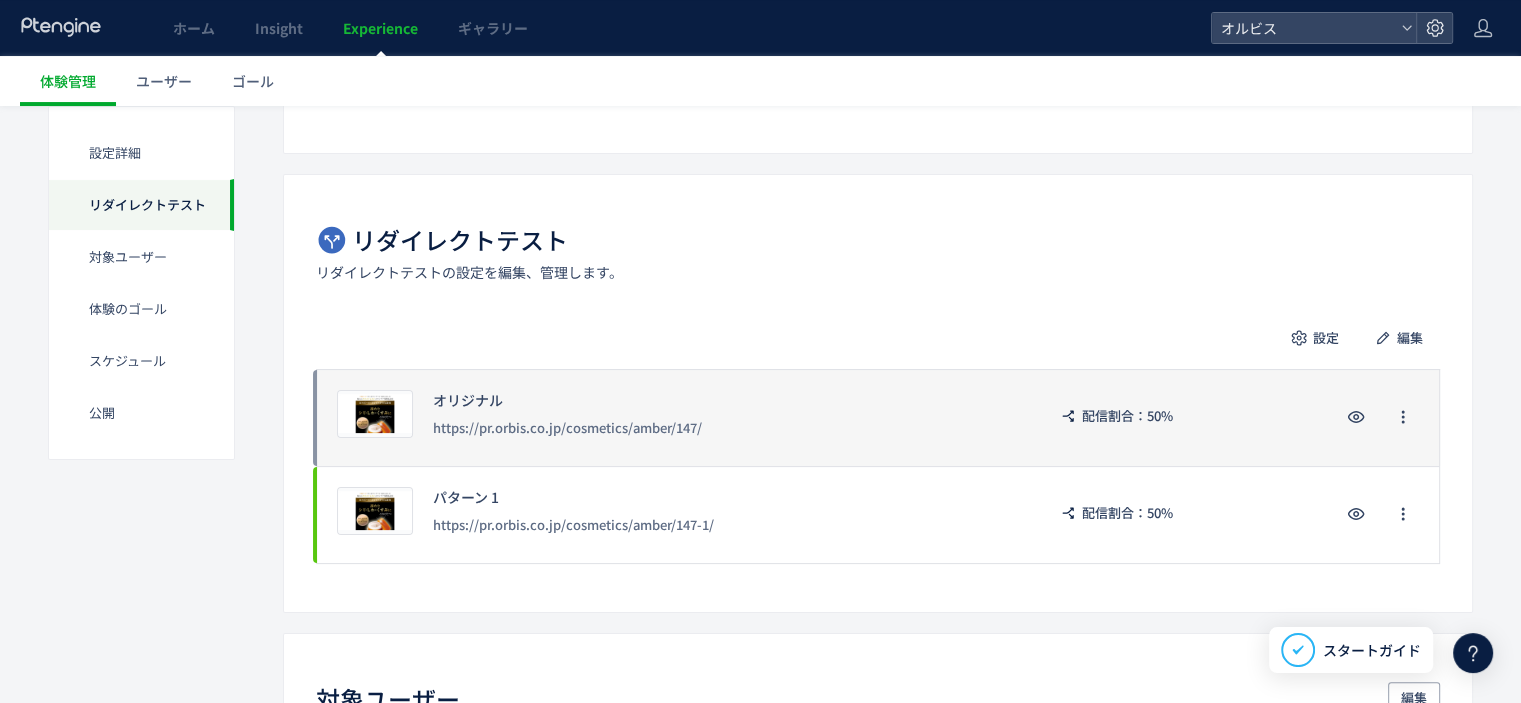 click on "https://pr.orbis.co.jp/cosmetics/amber/147/" at bounding box center [729, 428] 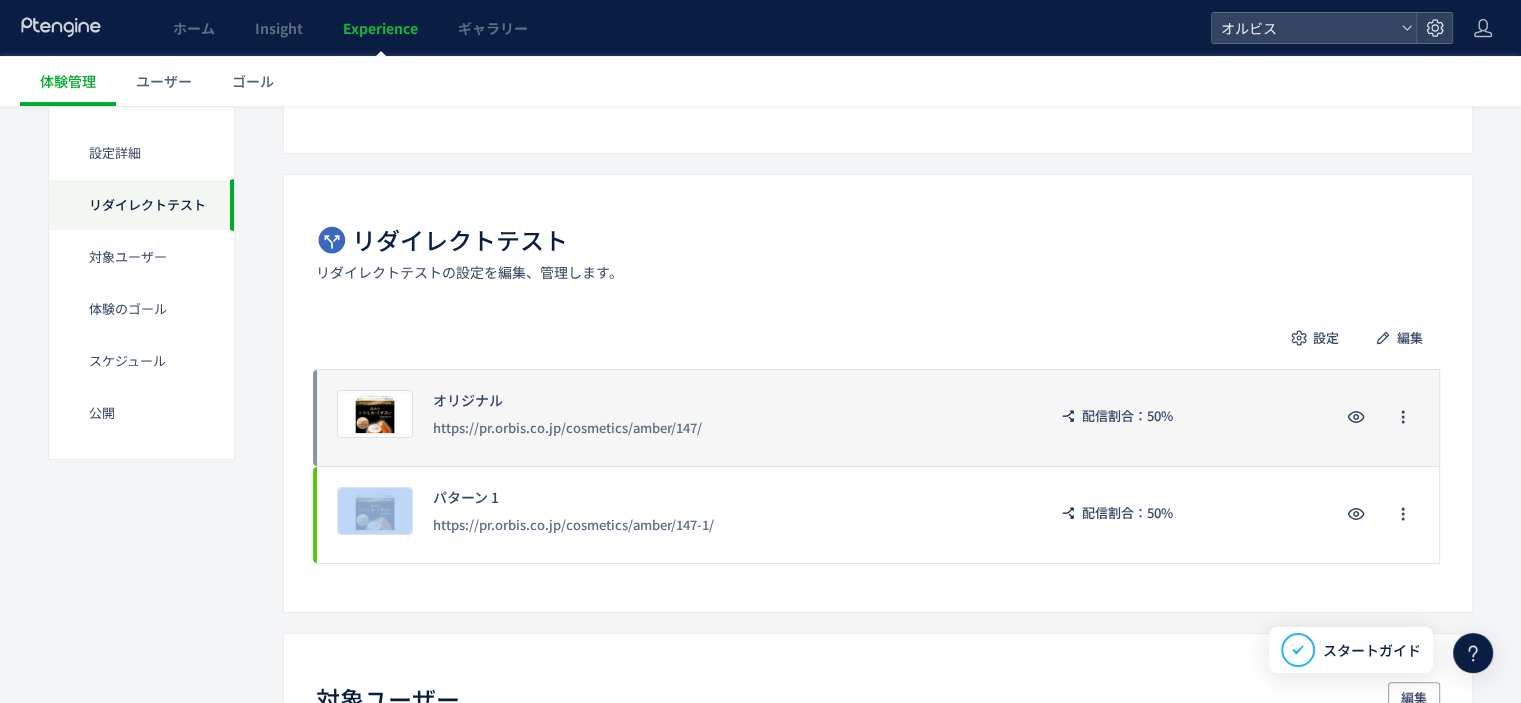 click on "https://pr.orbis.co.jp/cosmetics/amber/147/" at bounding box center [729, 428] 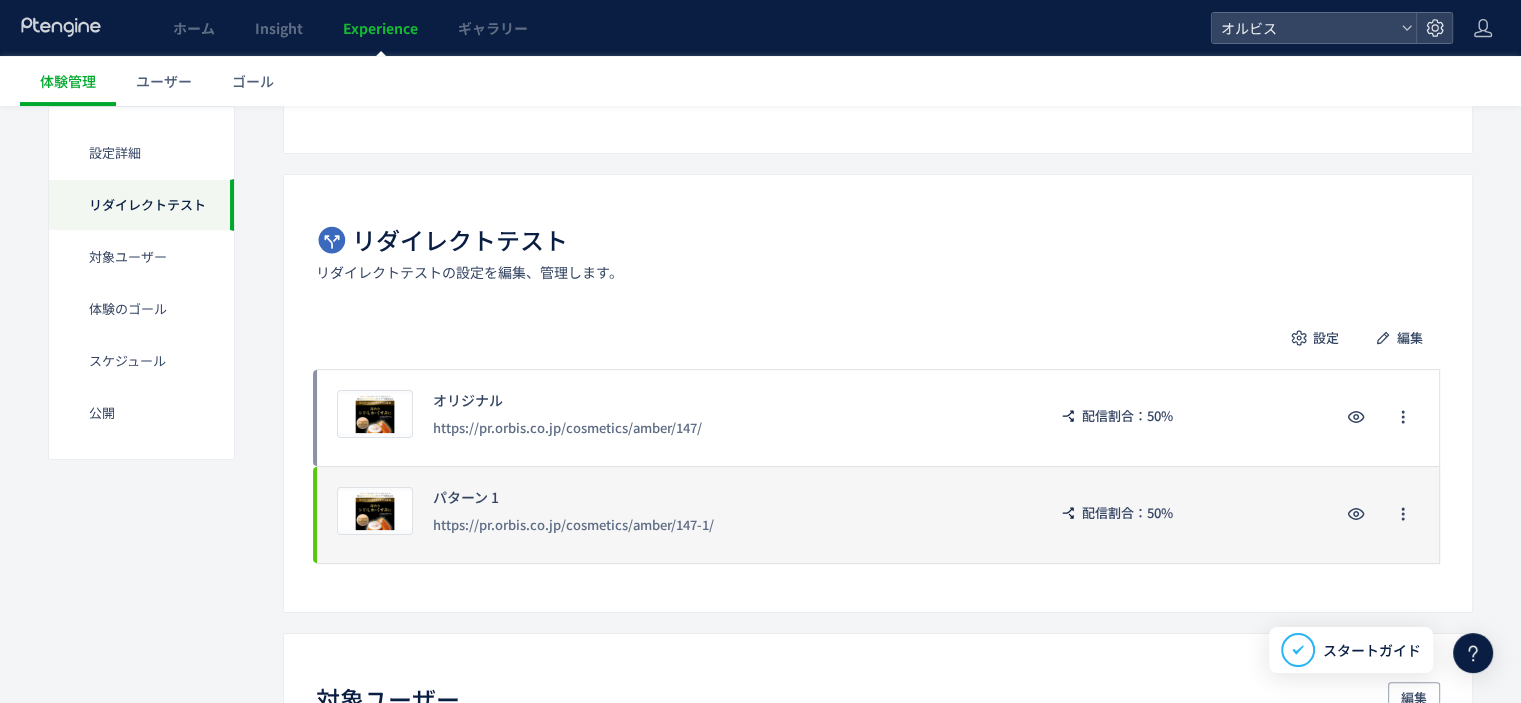 click on "https://pr.orbis.co.jp/cosmetics/amber/147-1/" at bounding box center [729, 525] 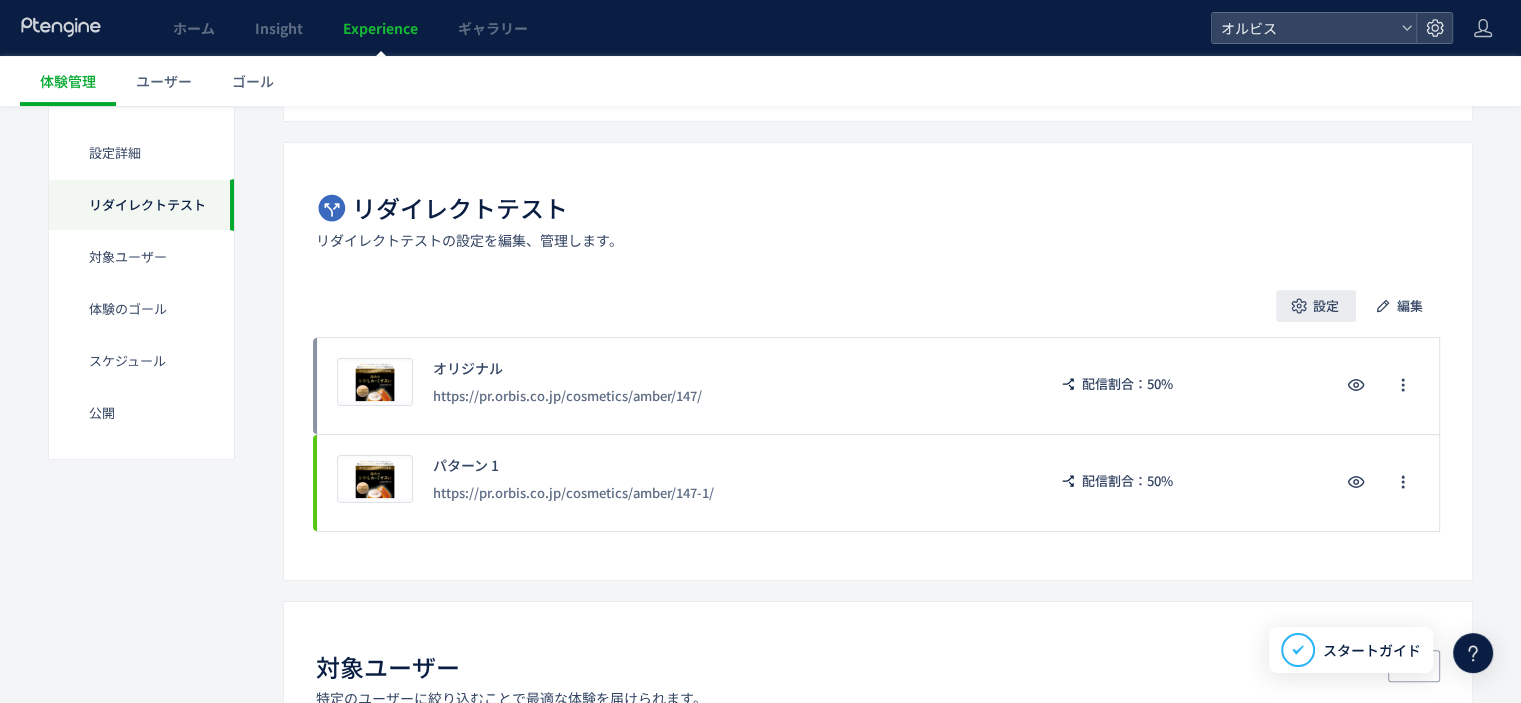 click on "設定" 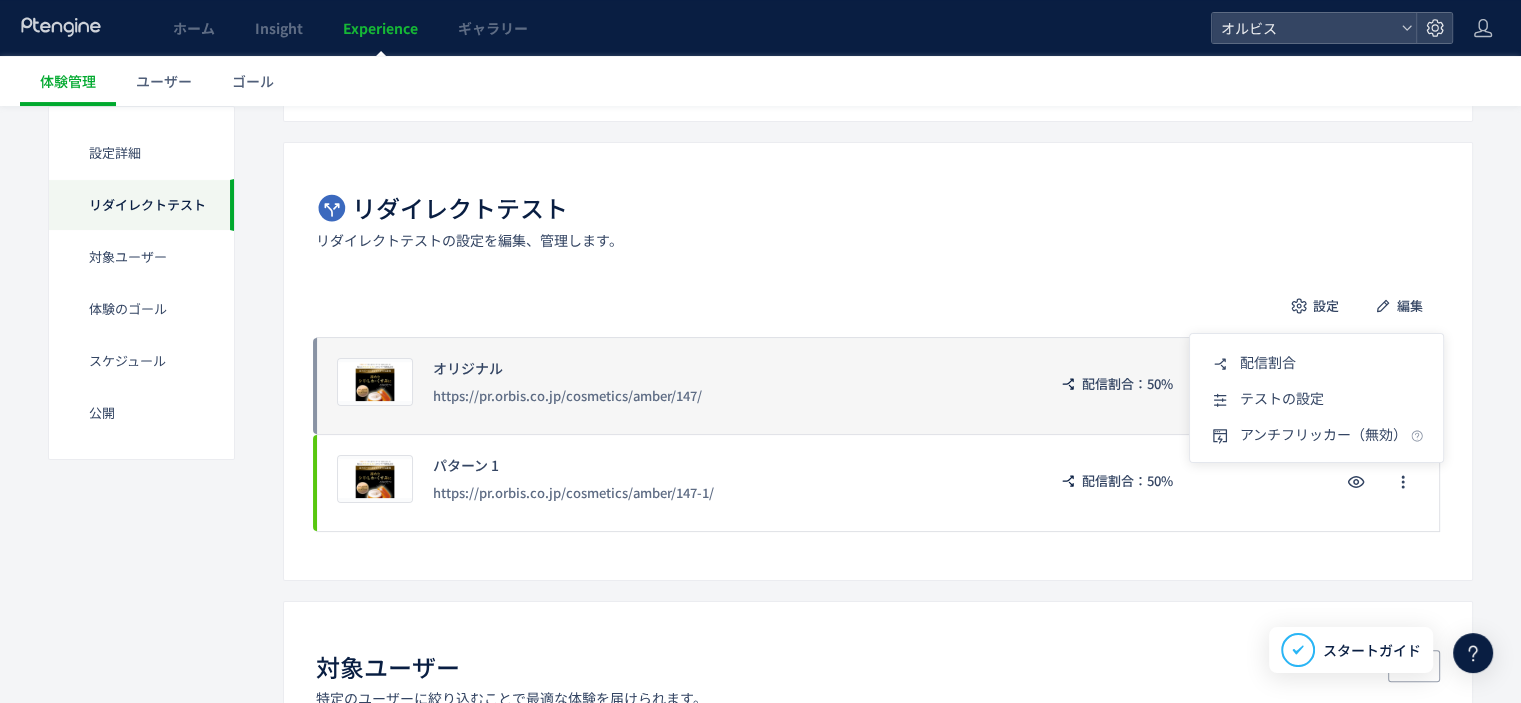 click on "プレビュー オリジナル https://pr.orbis.co.jp/cosmetics/amber/147/ 配信割合：50%" 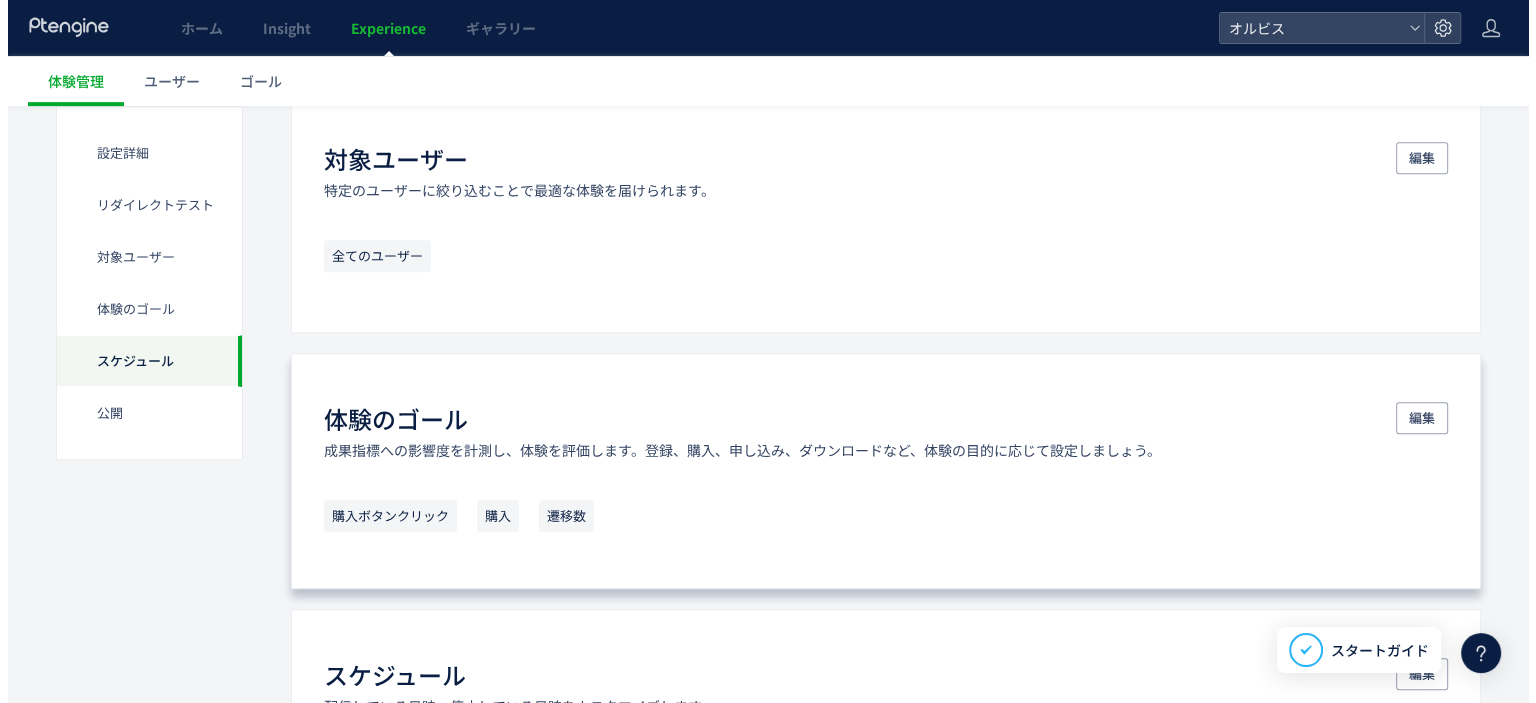 scroll, scrollTop: 1671, scrollLeft: 0, axis: vertical 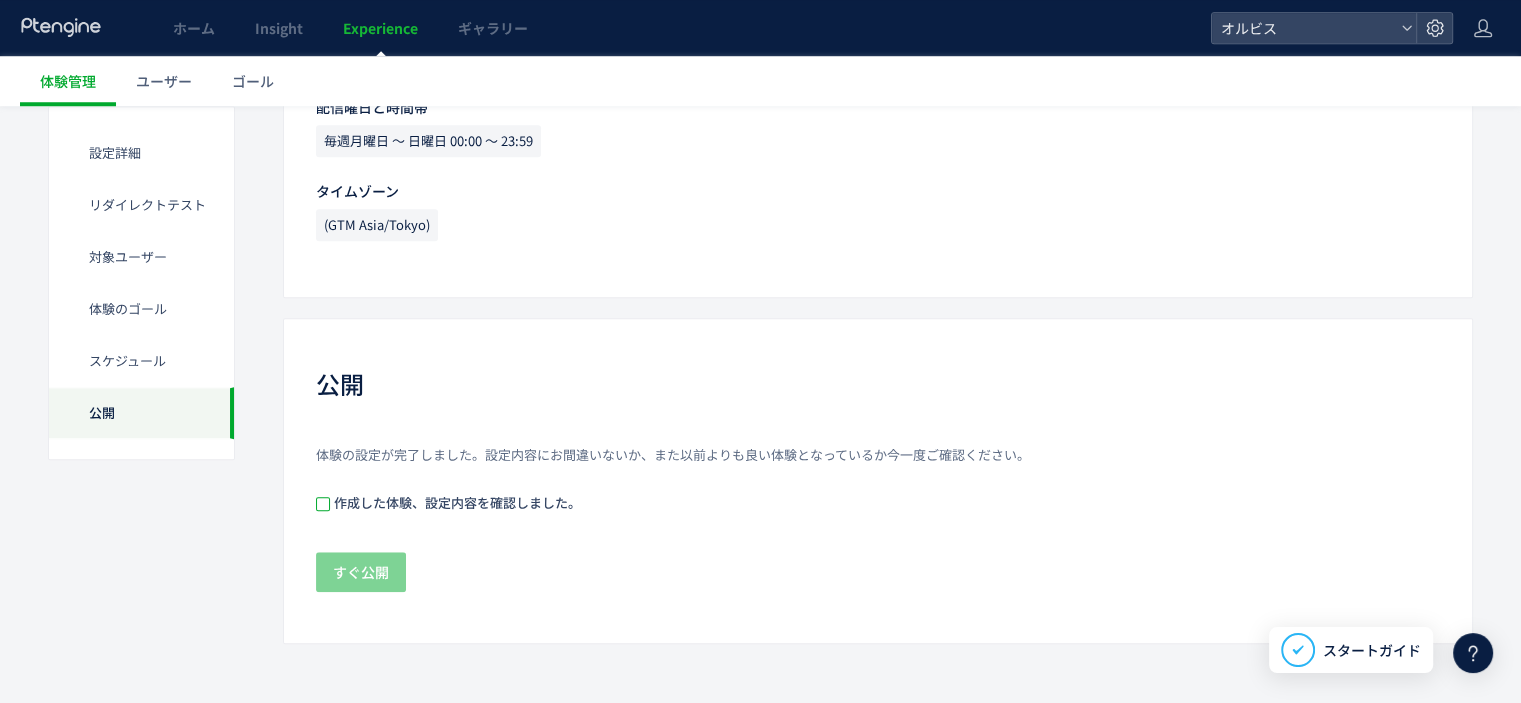 click at bounding box center [323, 504] 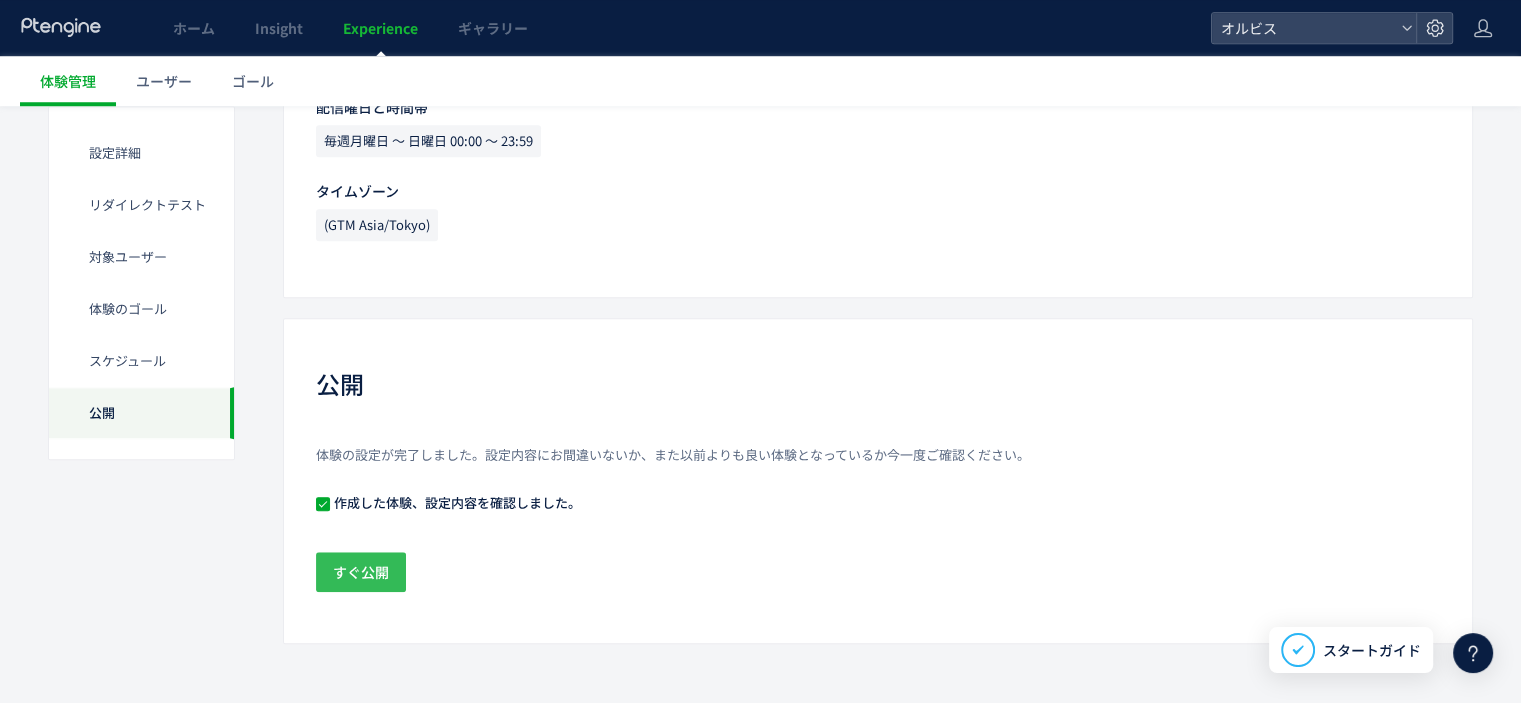 click on "すぐ公開" at bounding box center (361, 572) 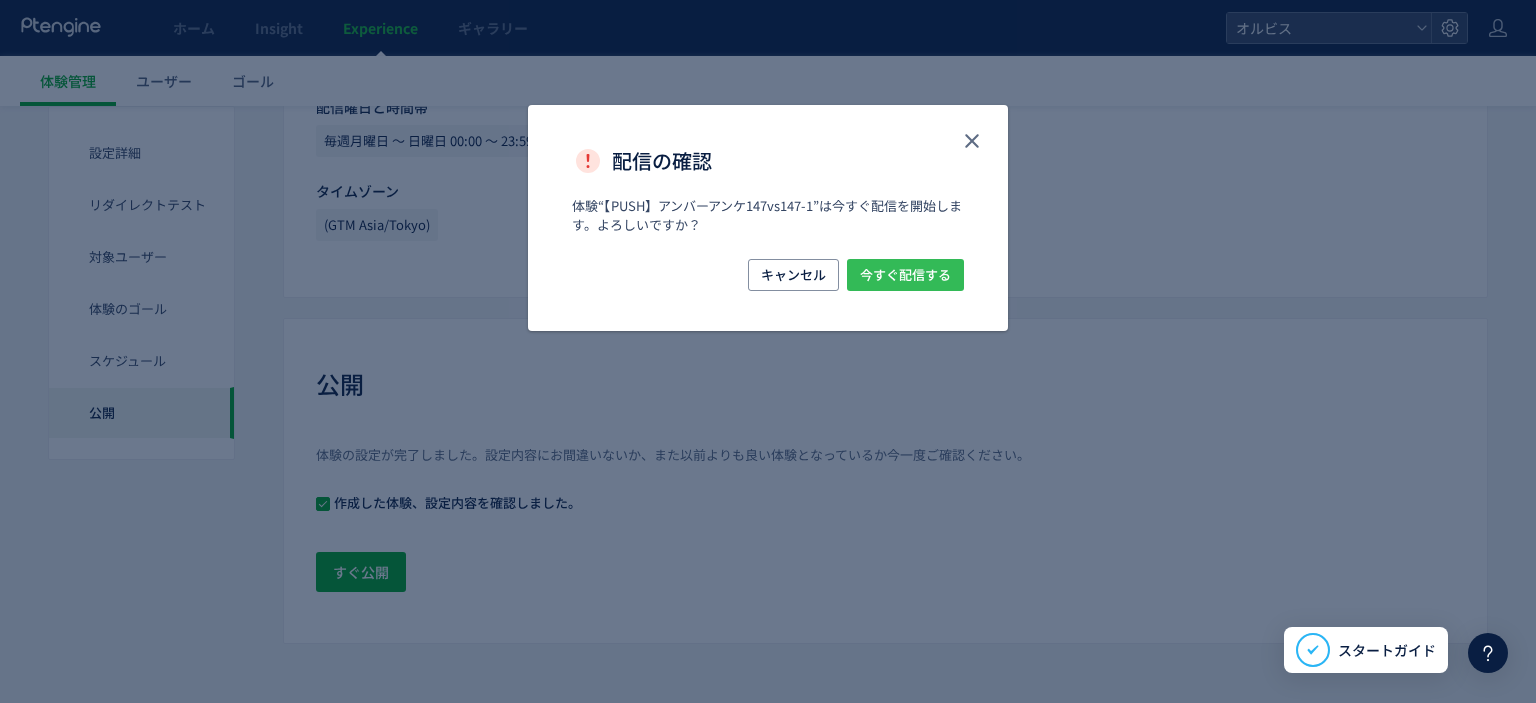 click on "今すぐ配信する" at bounding box center [905, 275] 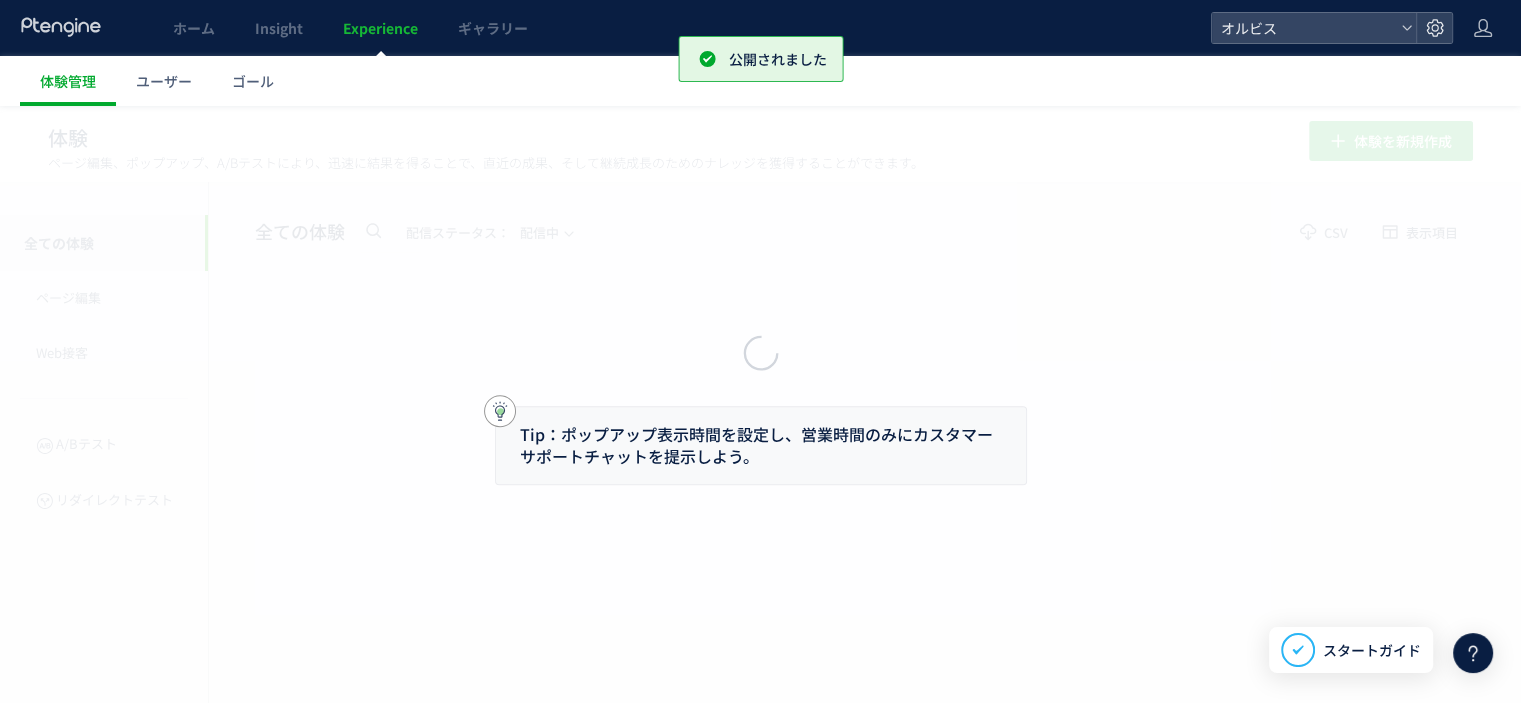 scroll, scrollTop: 0, scrollLeft: 0, axis: both 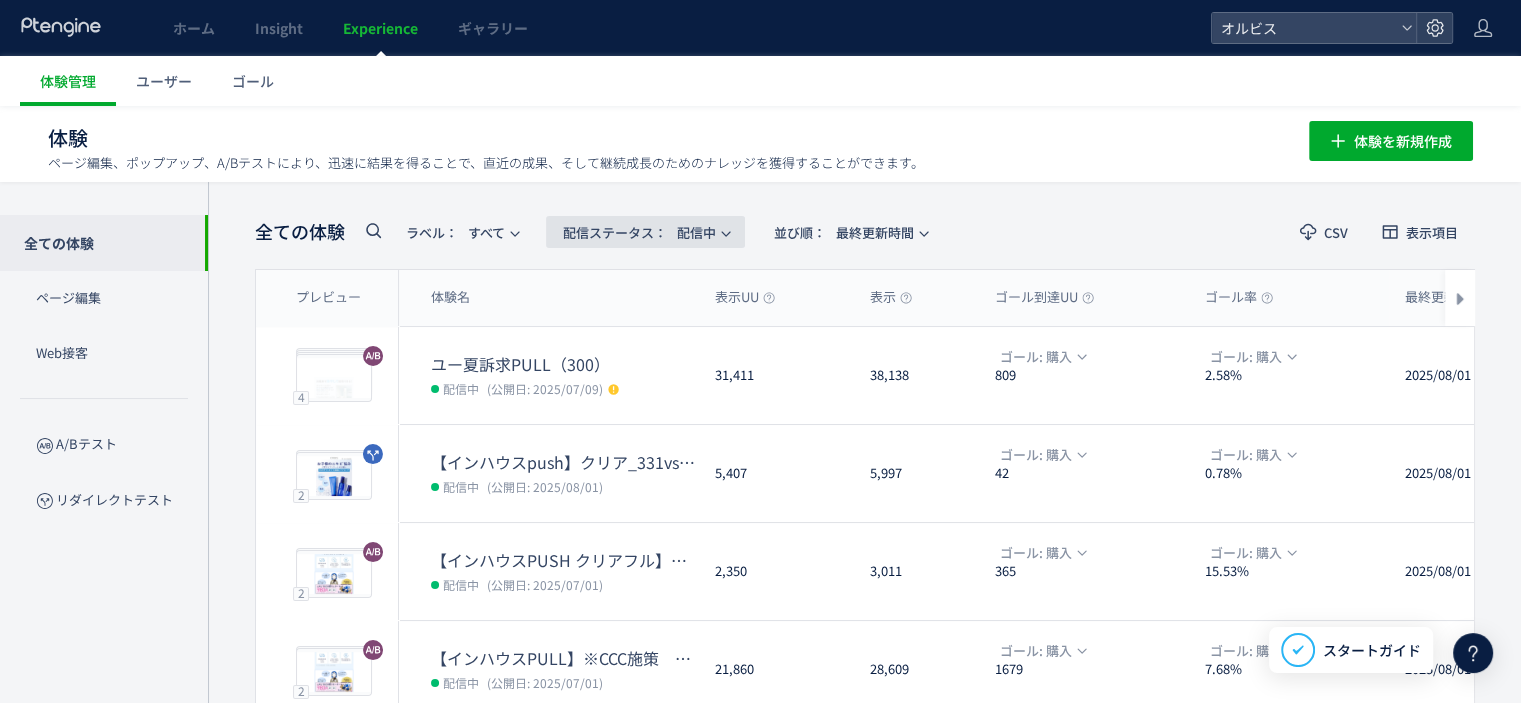 click on "配信ステータス​：  配信中" 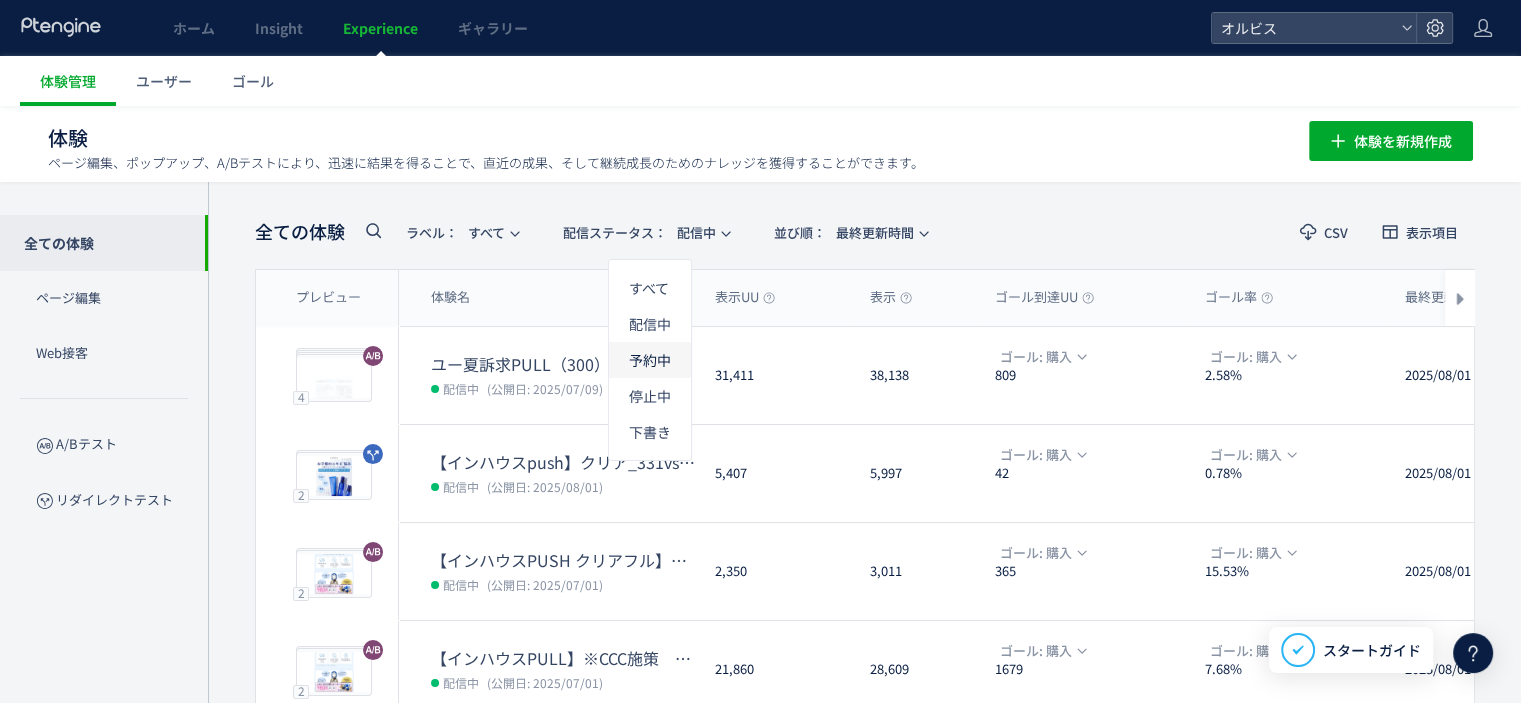 click on "予約中" 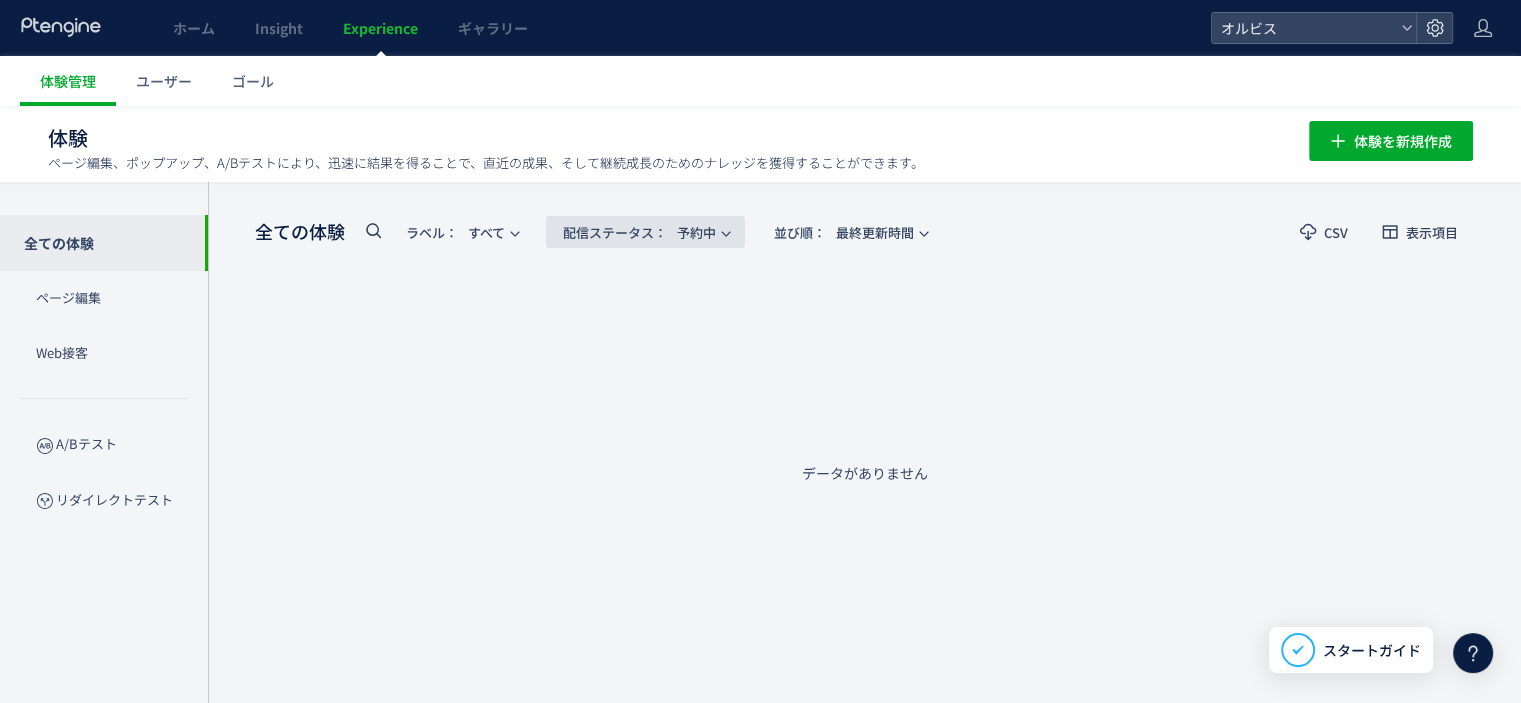 click on "配信ステータス​：  予約中" 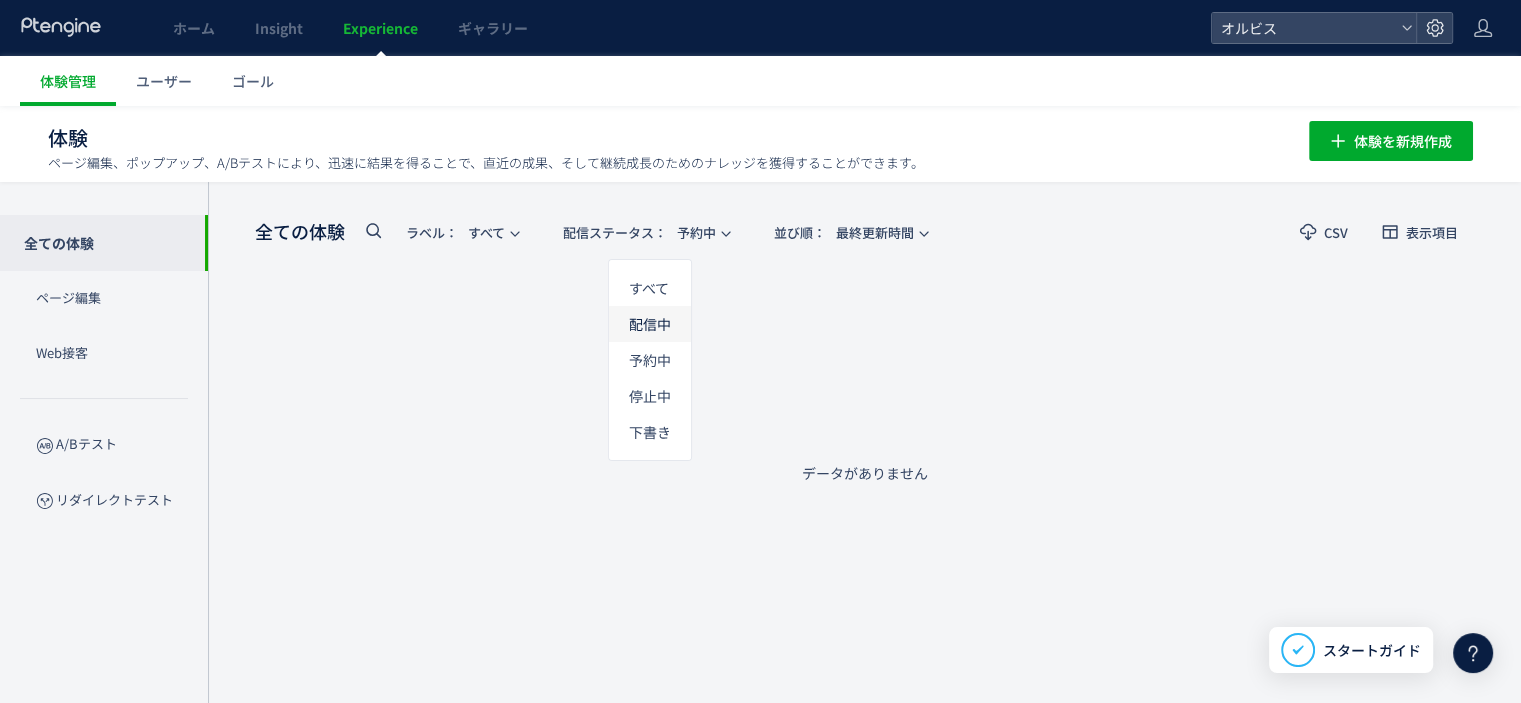 click on "配信中" 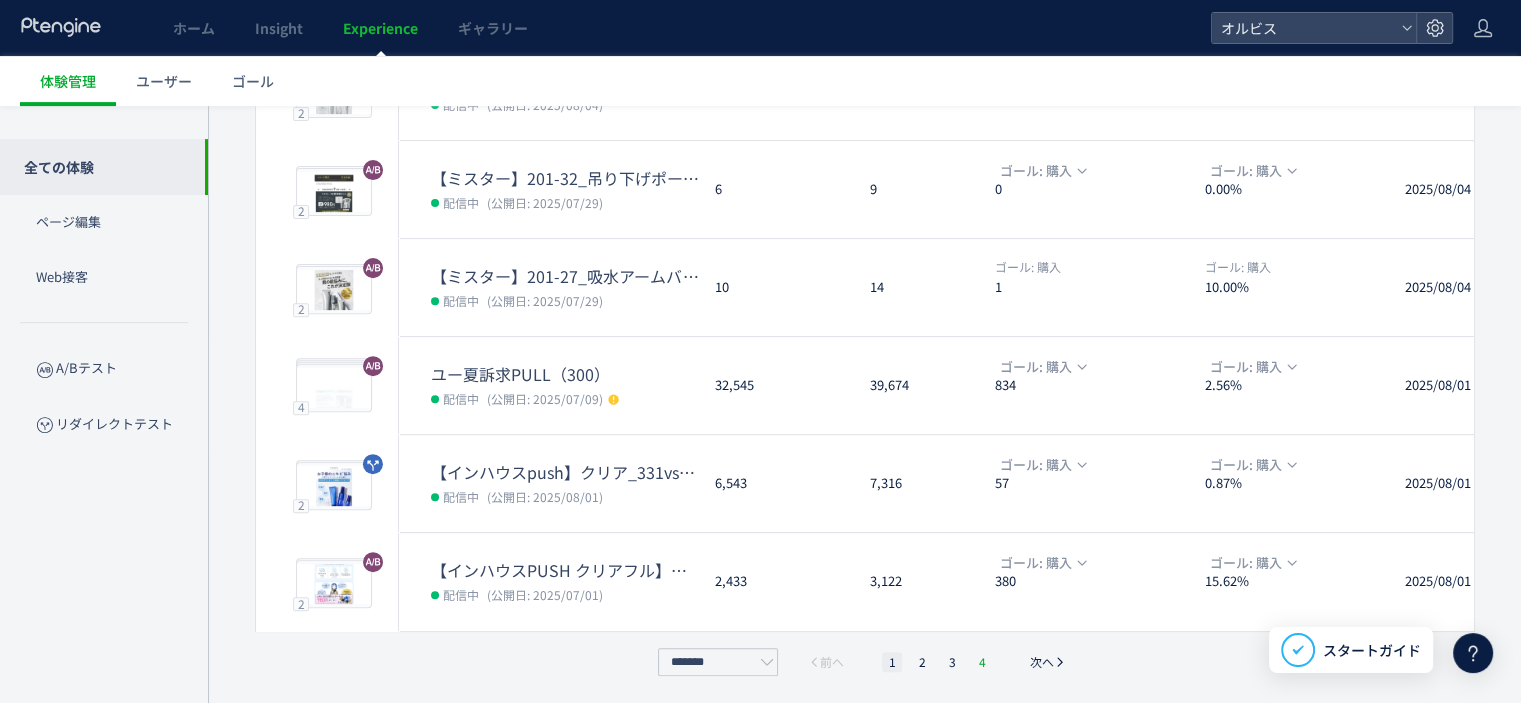 scroll, scrollTop: 0, scrollLeft: 0, axis: both 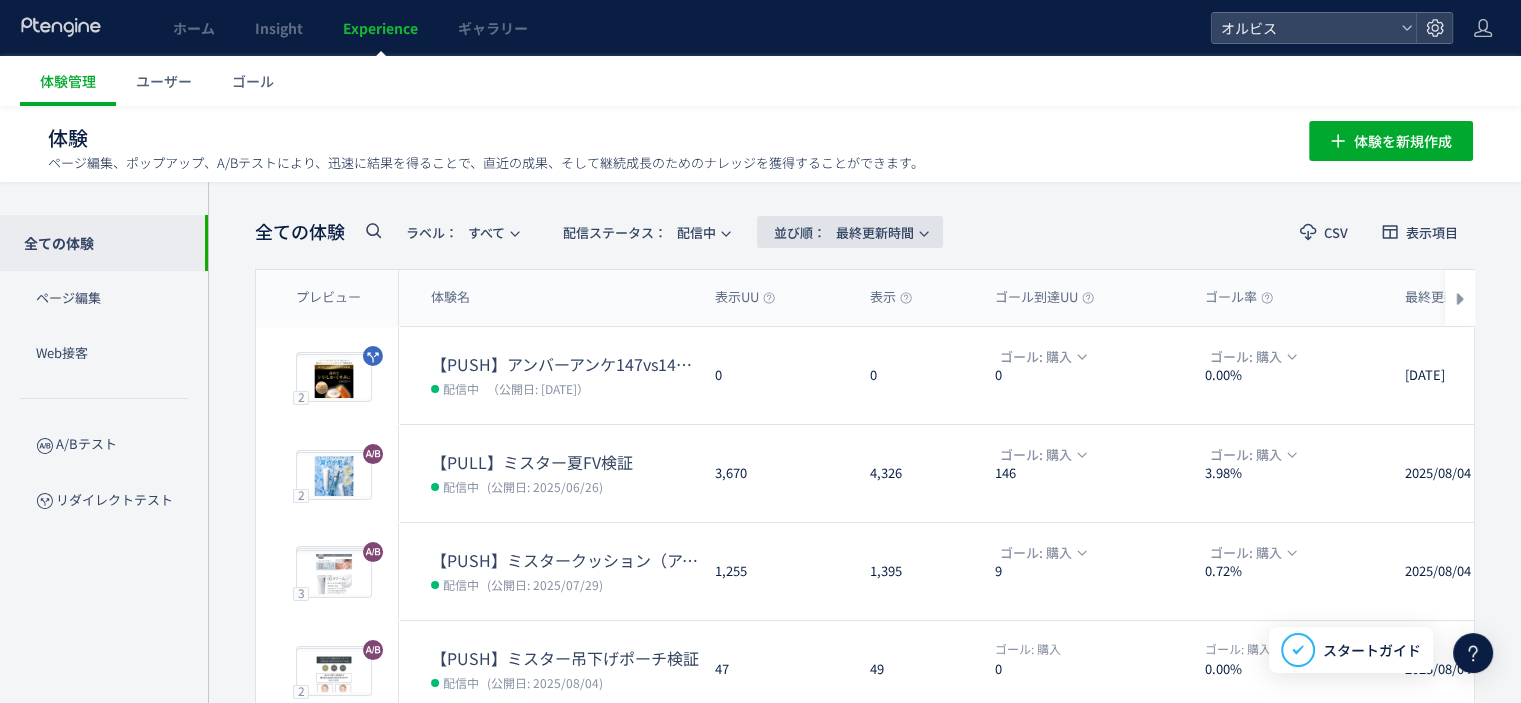 click on "並び順：  最終更新時間" 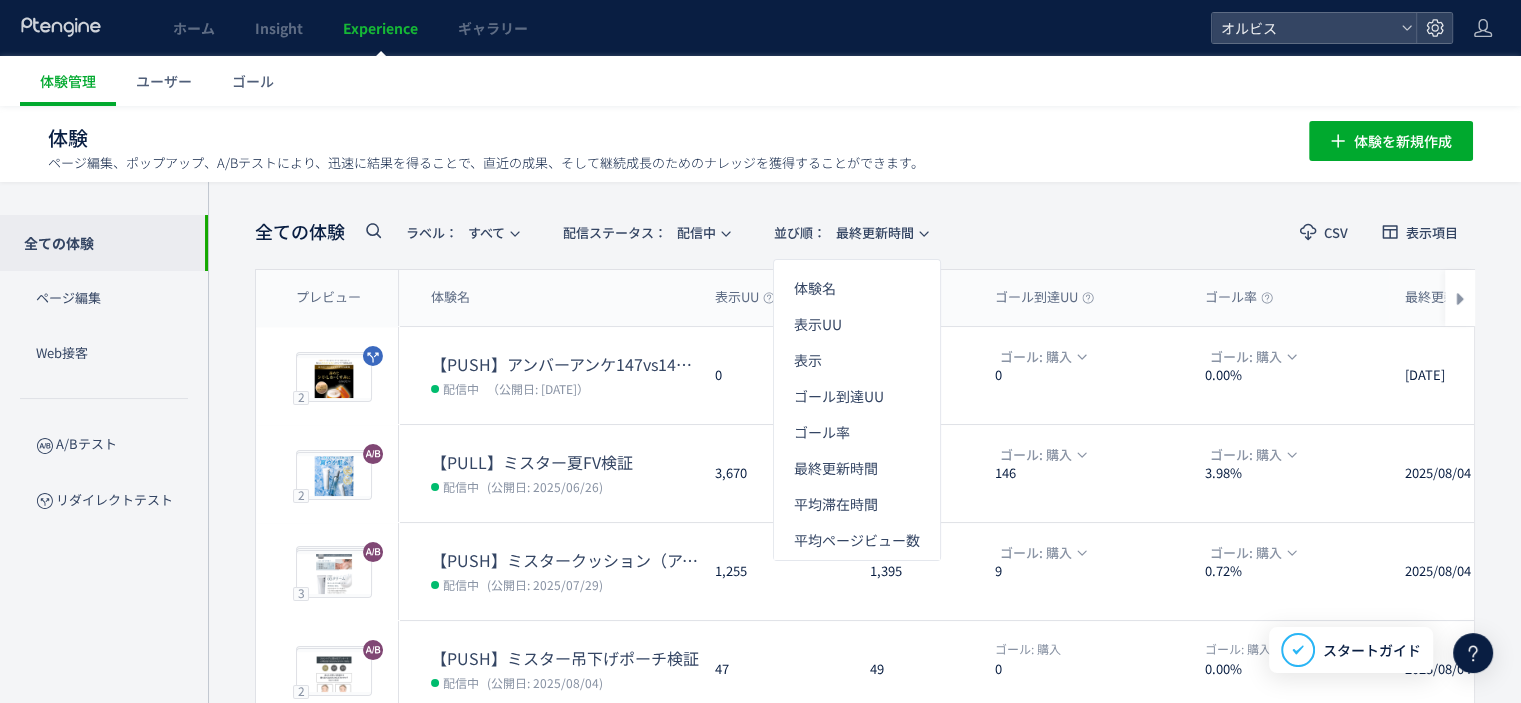 click on "体験   ページ編集、ポップアップ、A/Bテストにより、迅速に結果を得ることで、直近の成果、そして継続成長のためのナレッジを獲得することができます。 体験を新規作成" 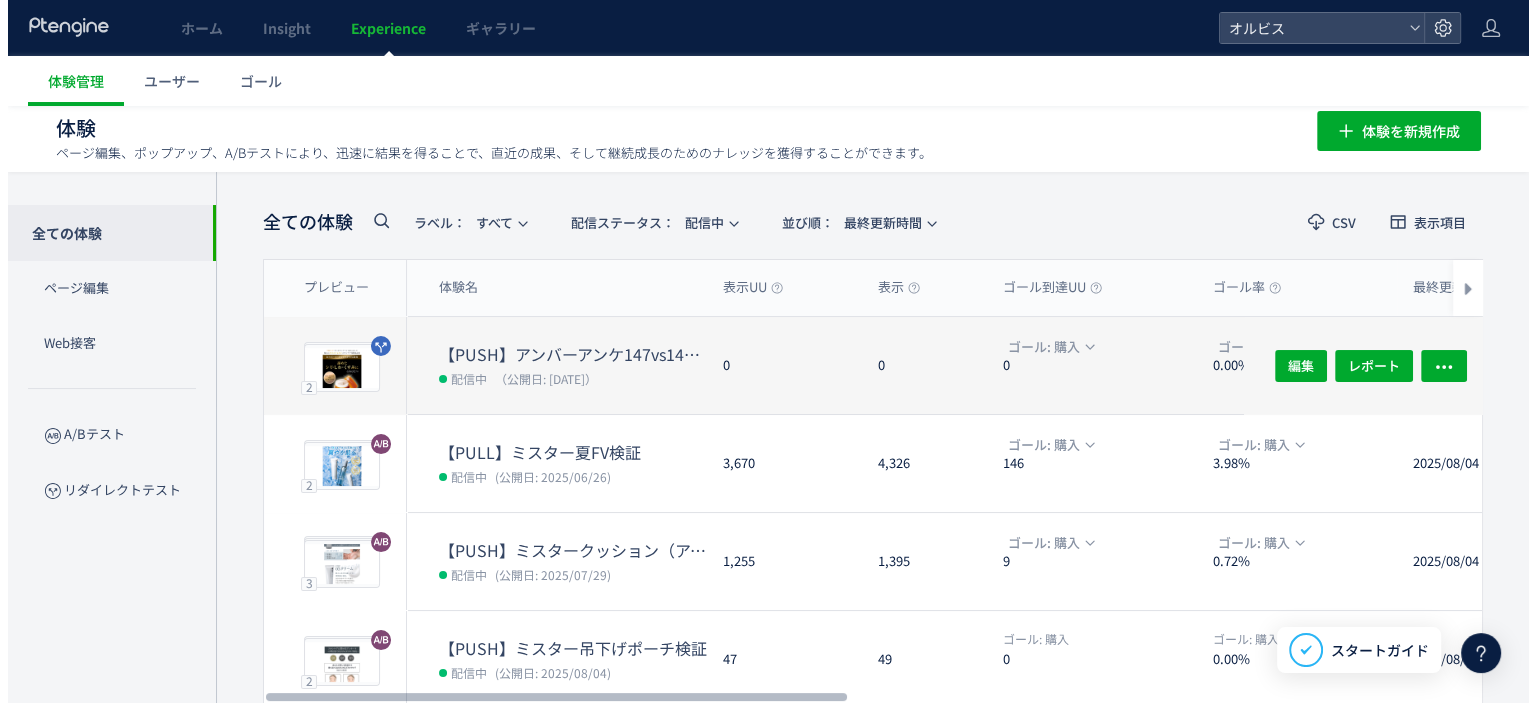 scroll, scrollTop: 11, scrollLeft: 0, axis: vertical 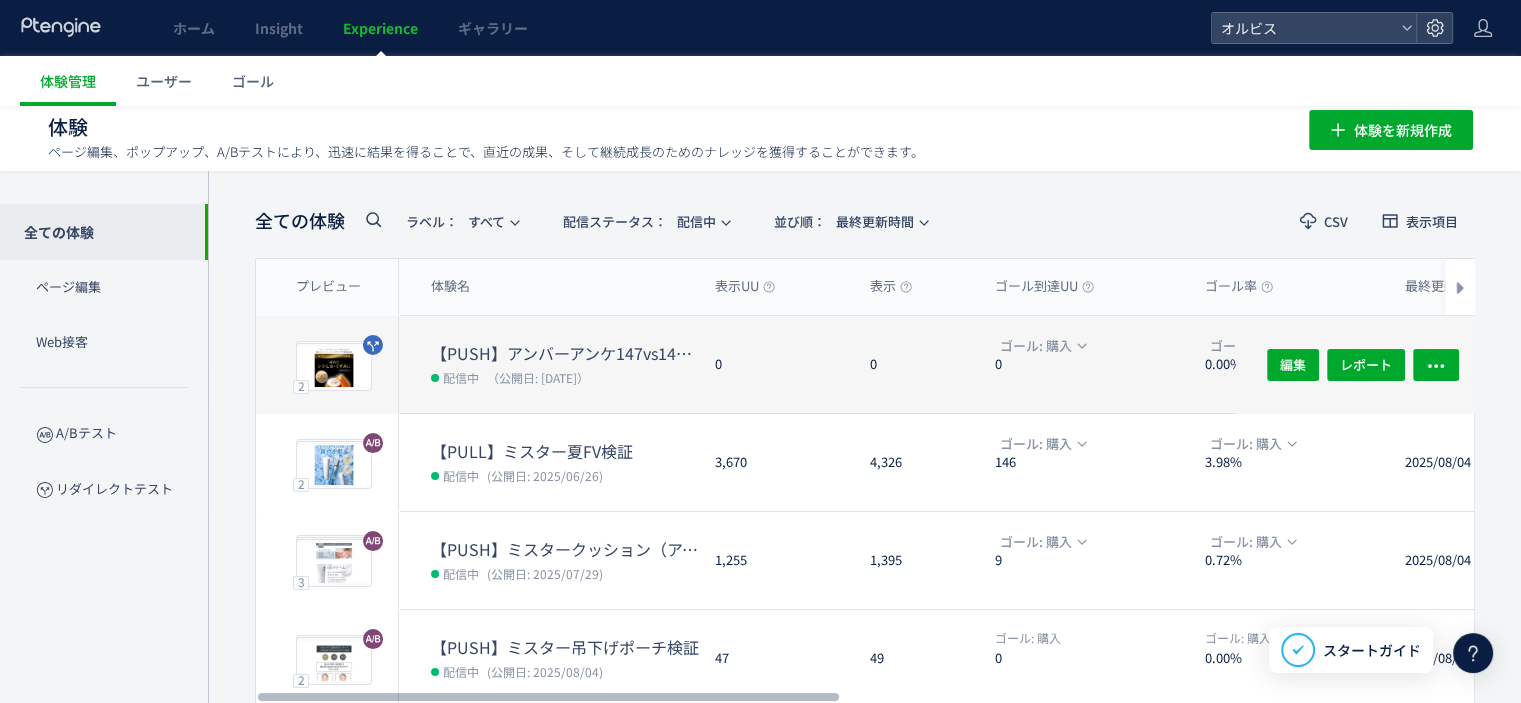 click on "0" at bounding box center (1092, 364) 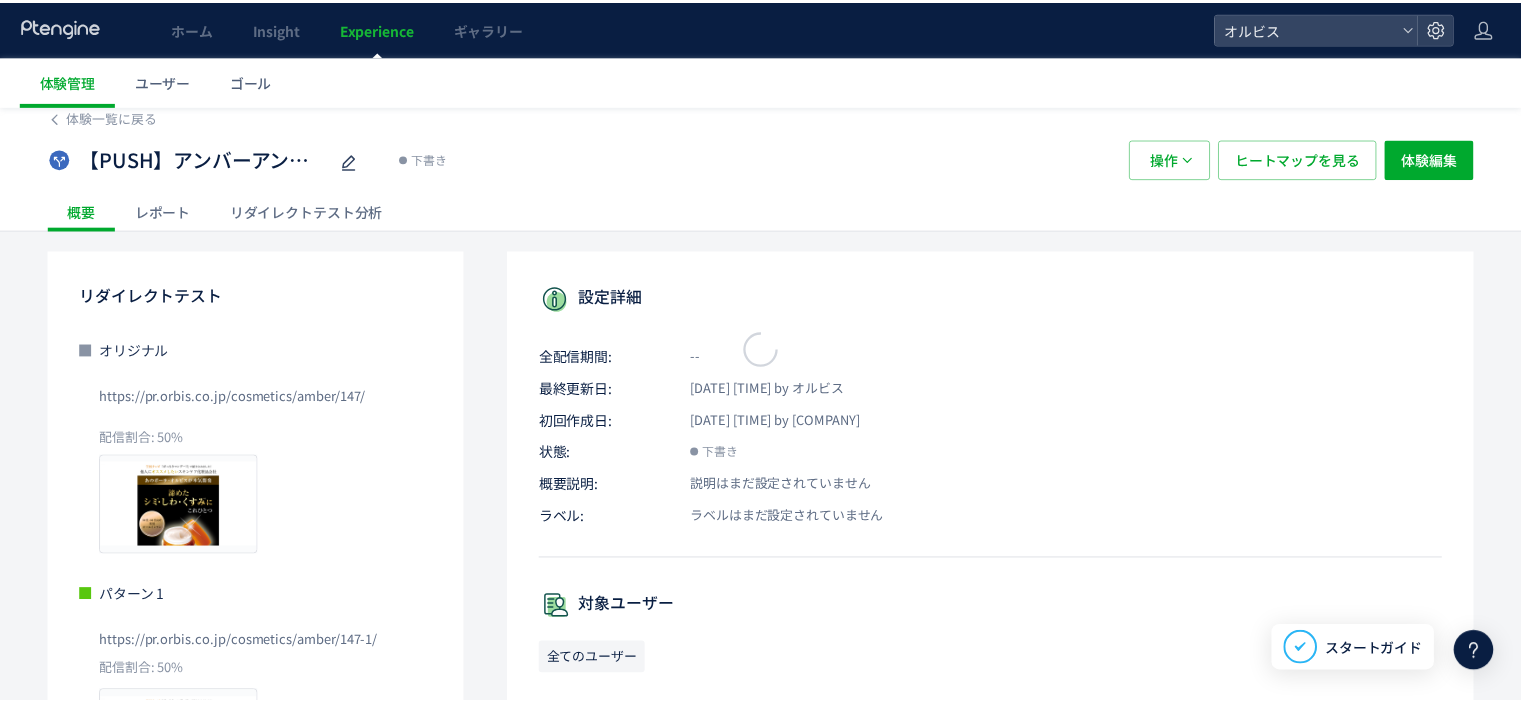 scroll, scrollTop: 0, scrollLeft: 0, axis: both 